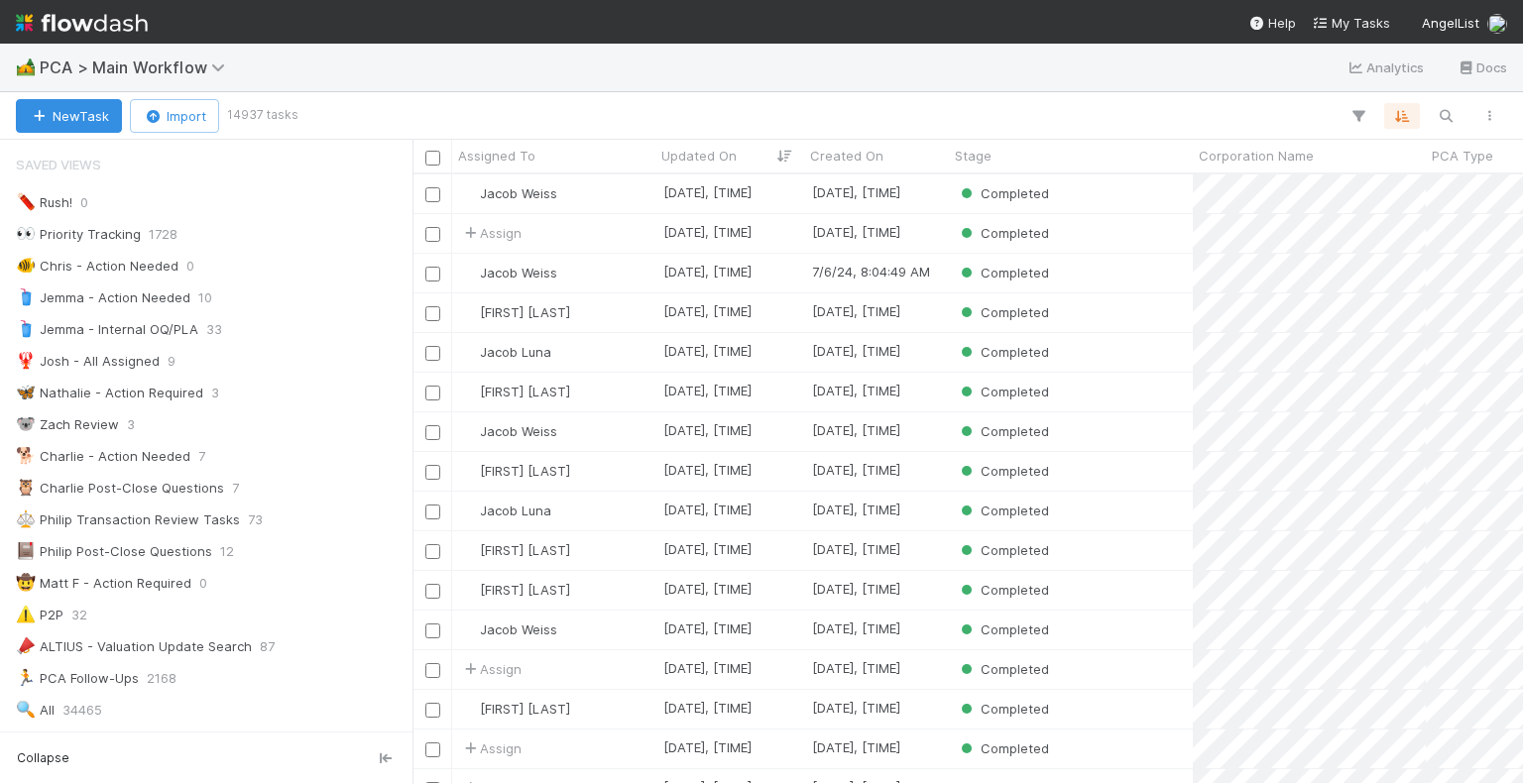 scroll, scrollTop: 0, scrollLeft: 0, axis: both 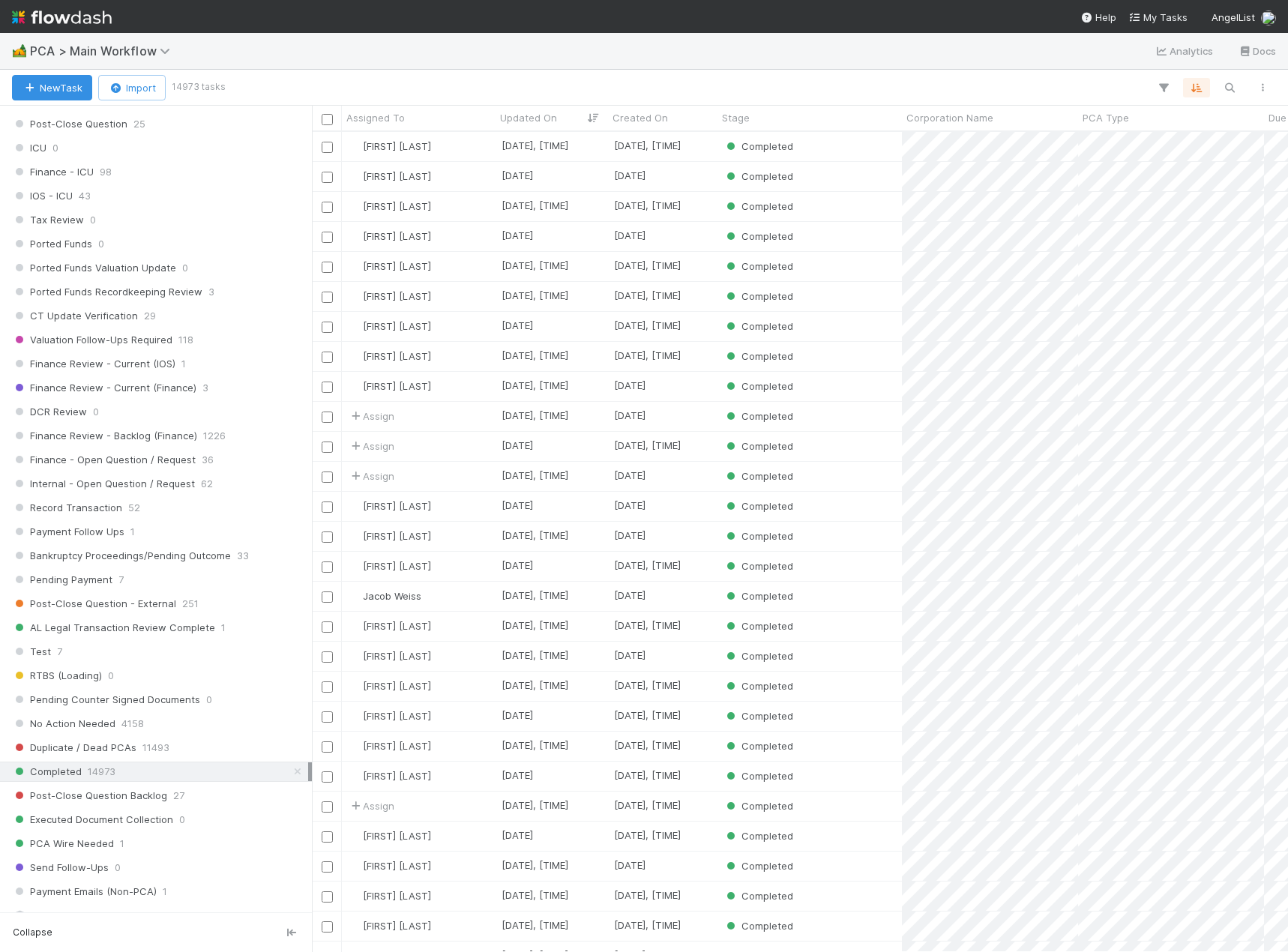 click at bounding box center (61, 17) 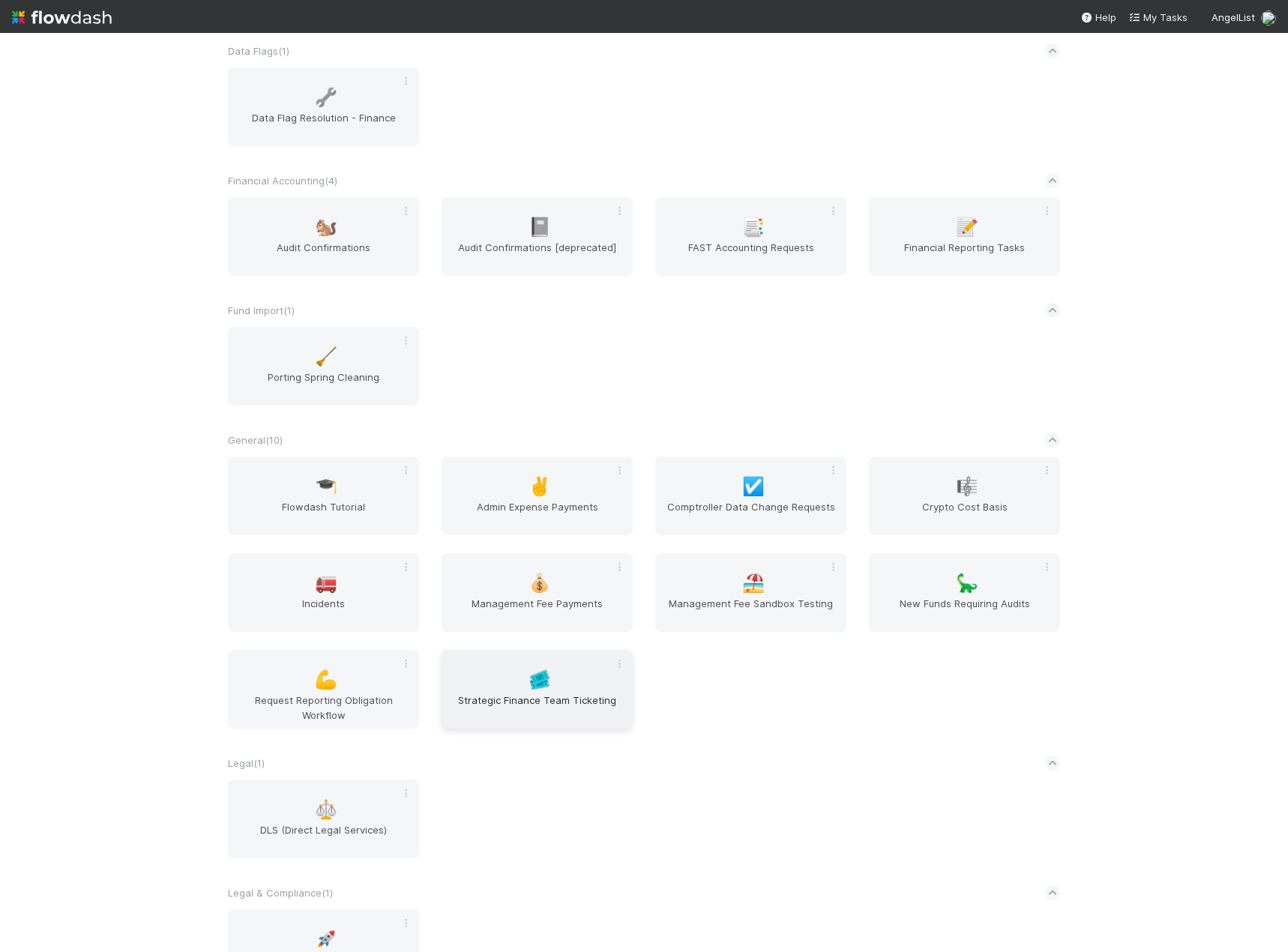 scroll, scrollTop: 525, scrollLeft: 0, axis: vertical 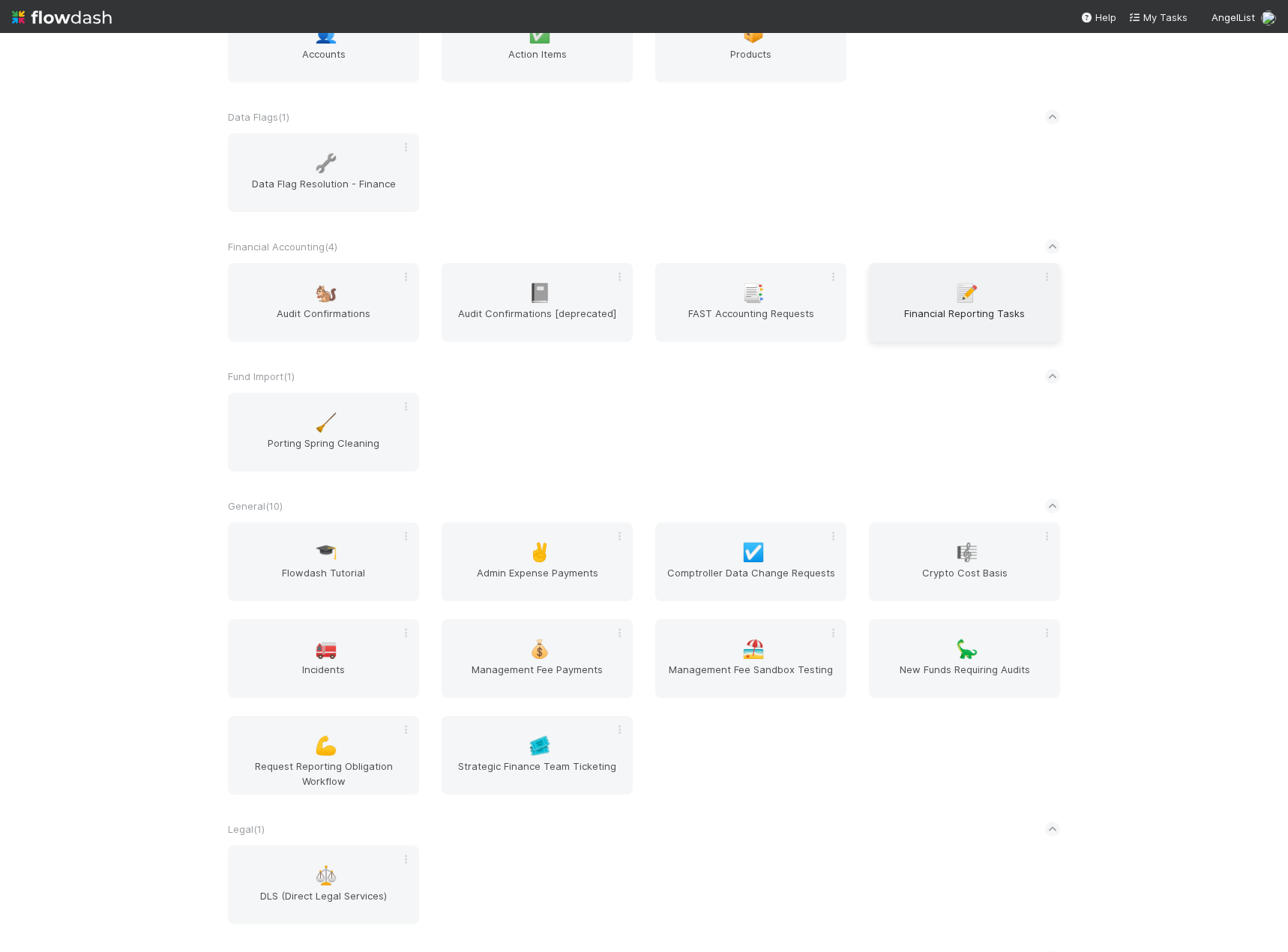 click on "Financial Reporting Tasks" at bounding box center [964, 321] 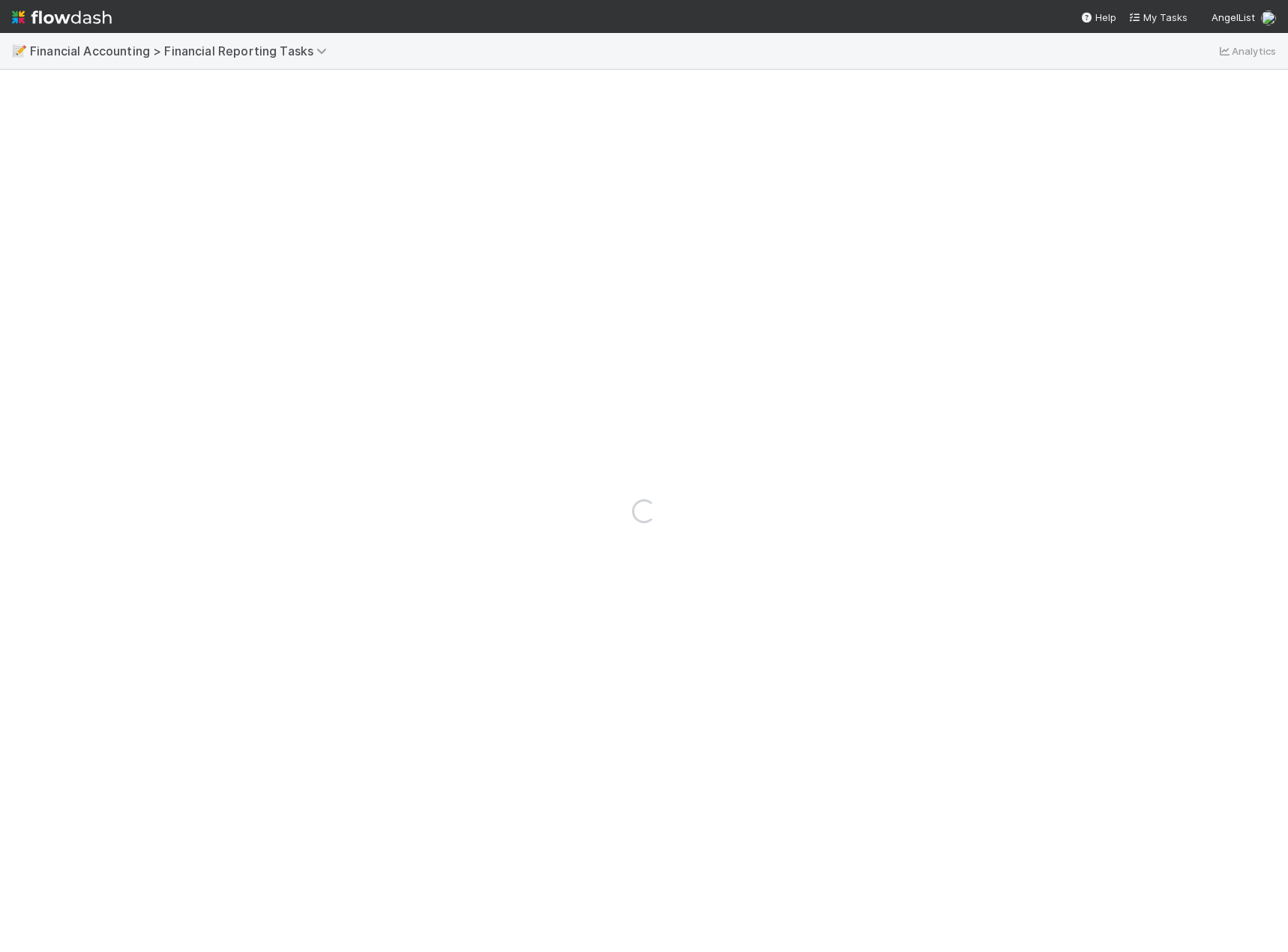 scroll, scrollTop: 0, scrollLeft: 0, axis: both 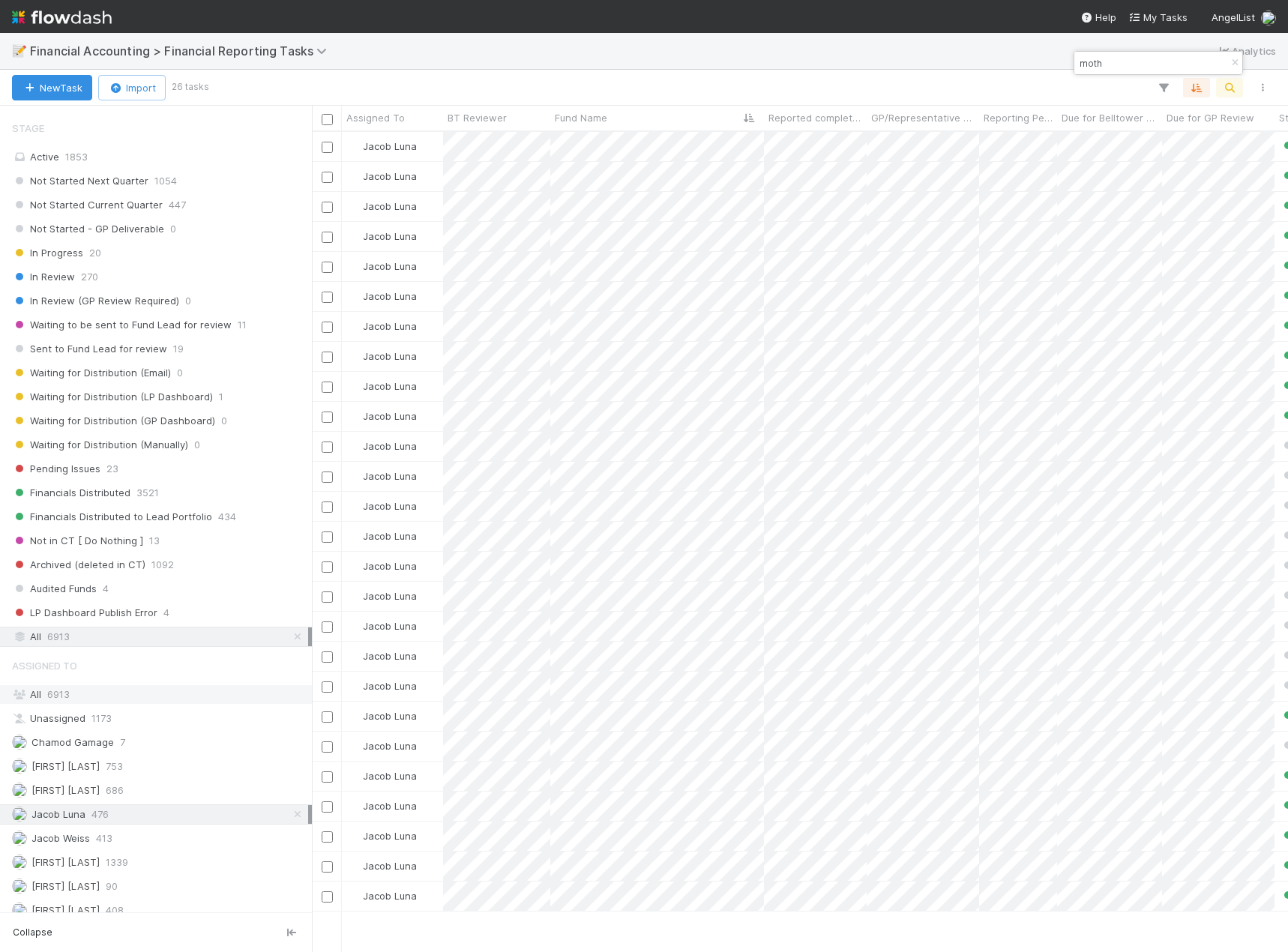click on "6913" at bounding box center [58, 694] 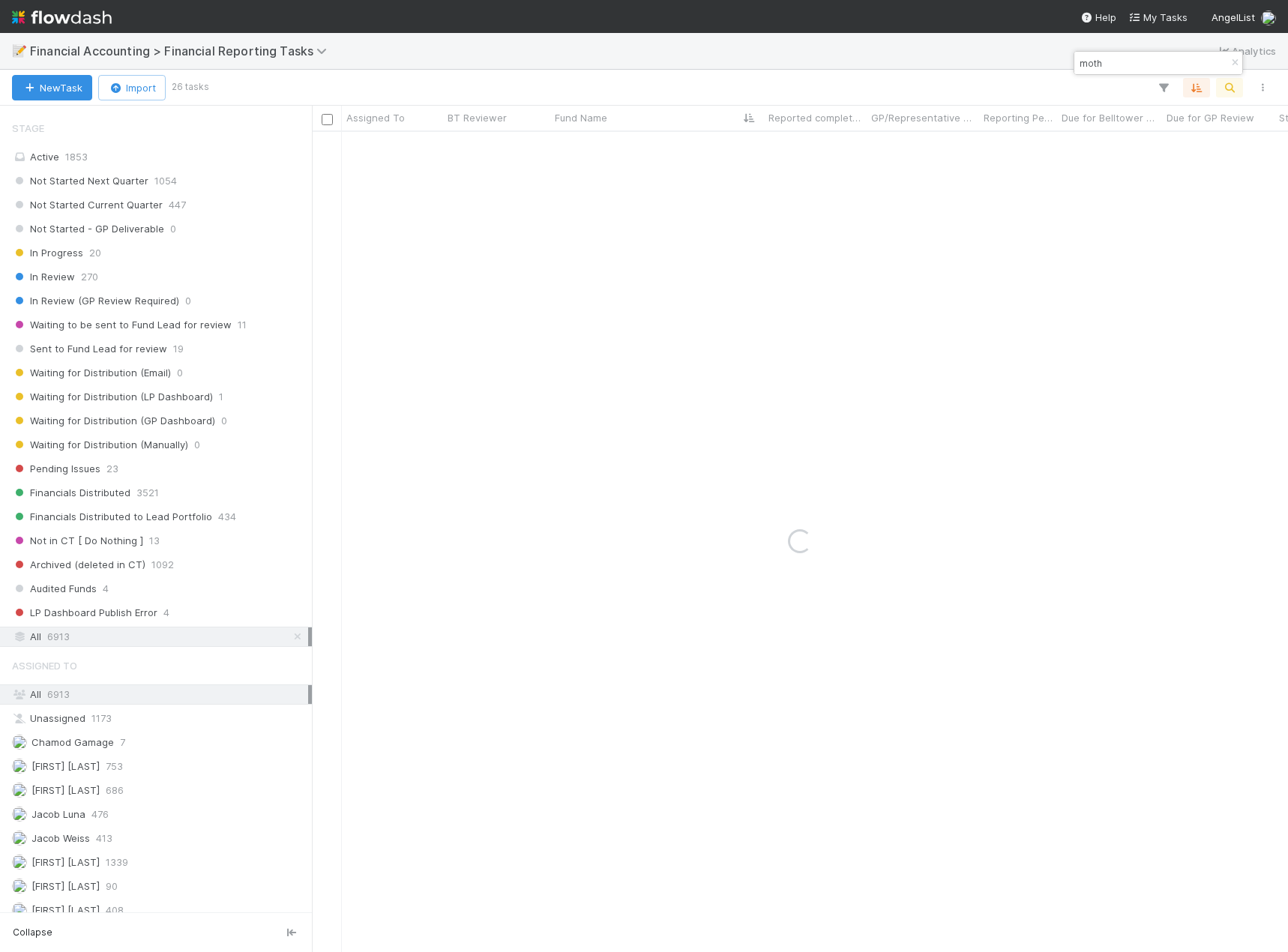click on "moth" at bounding box center (1152, 63) 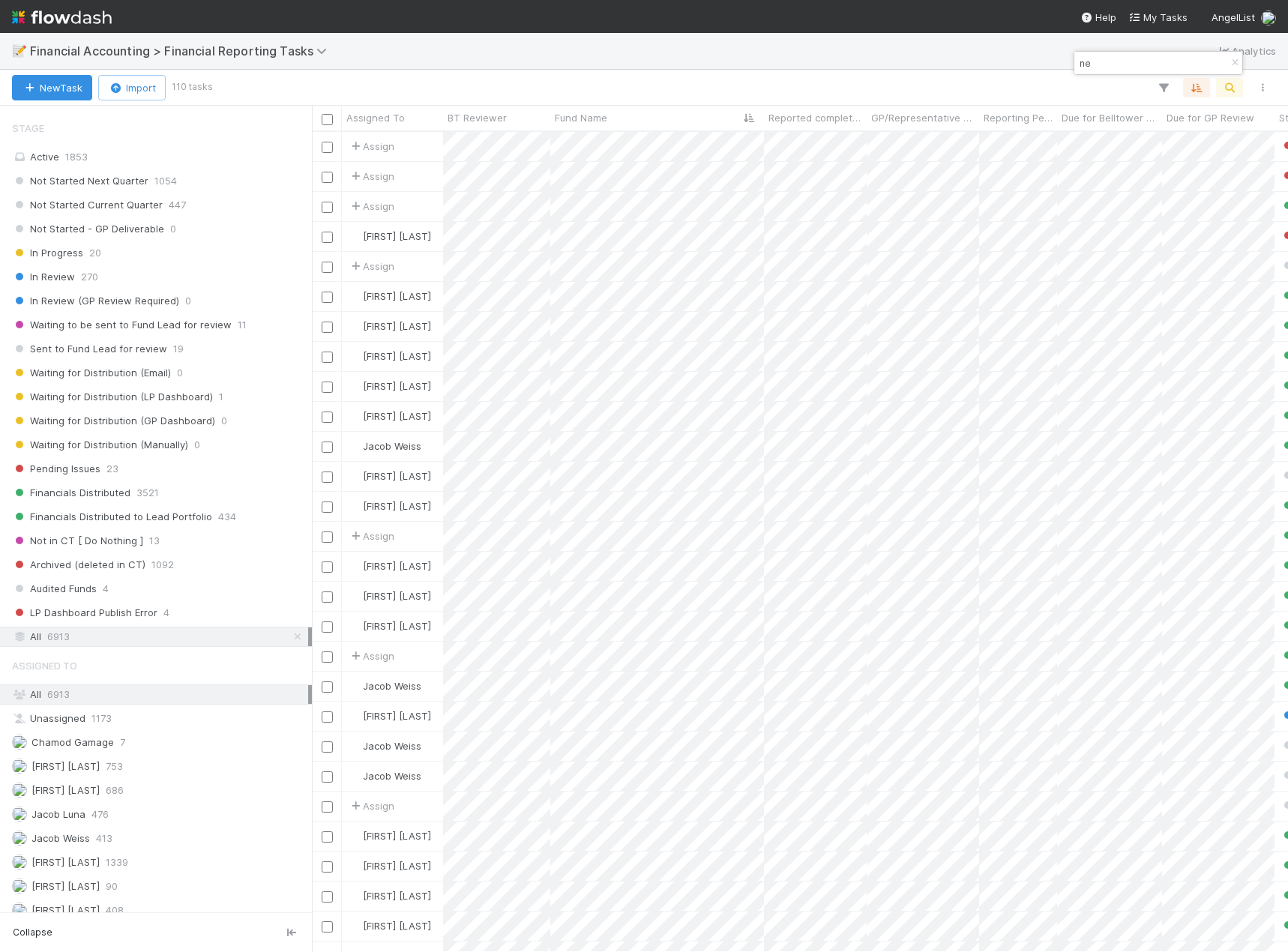 scroll, scrollTop: 12, scrollLeft: 12, axis: both 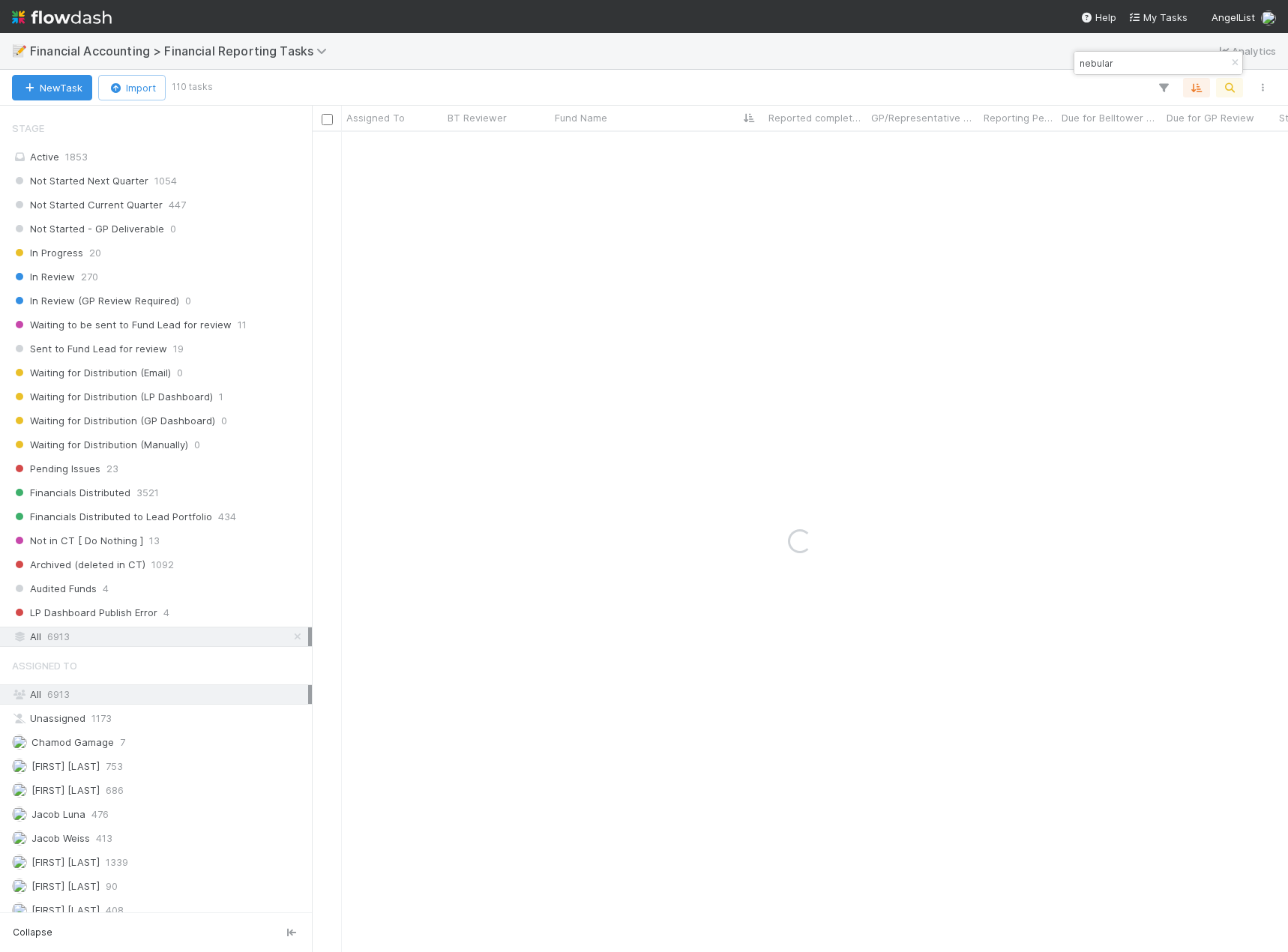 type on "nebular" 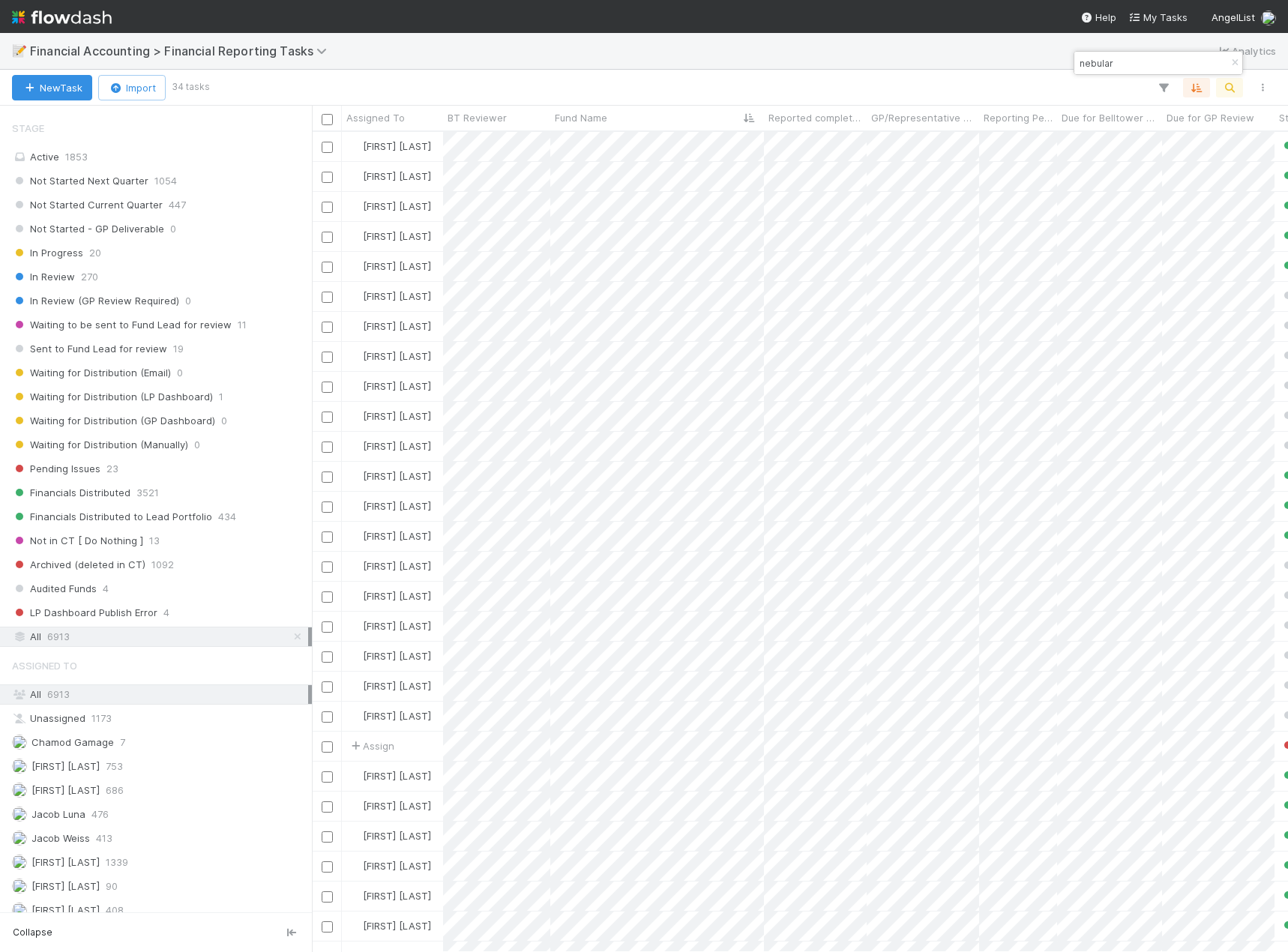 scroll, scrollTop: 12, scrollLeft: 12, axis: both 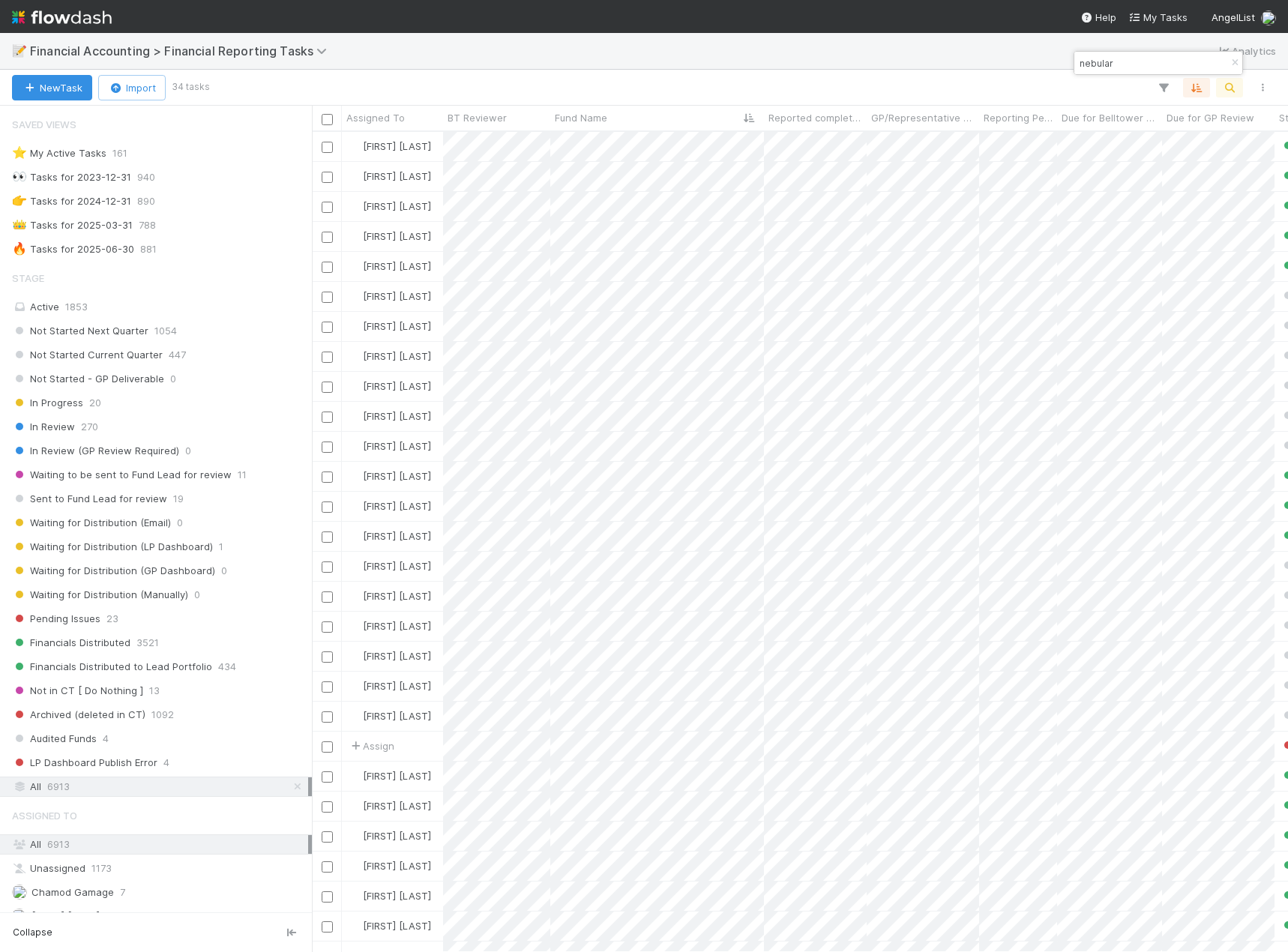 click on "nebular" at bounding box center [1152, 63] 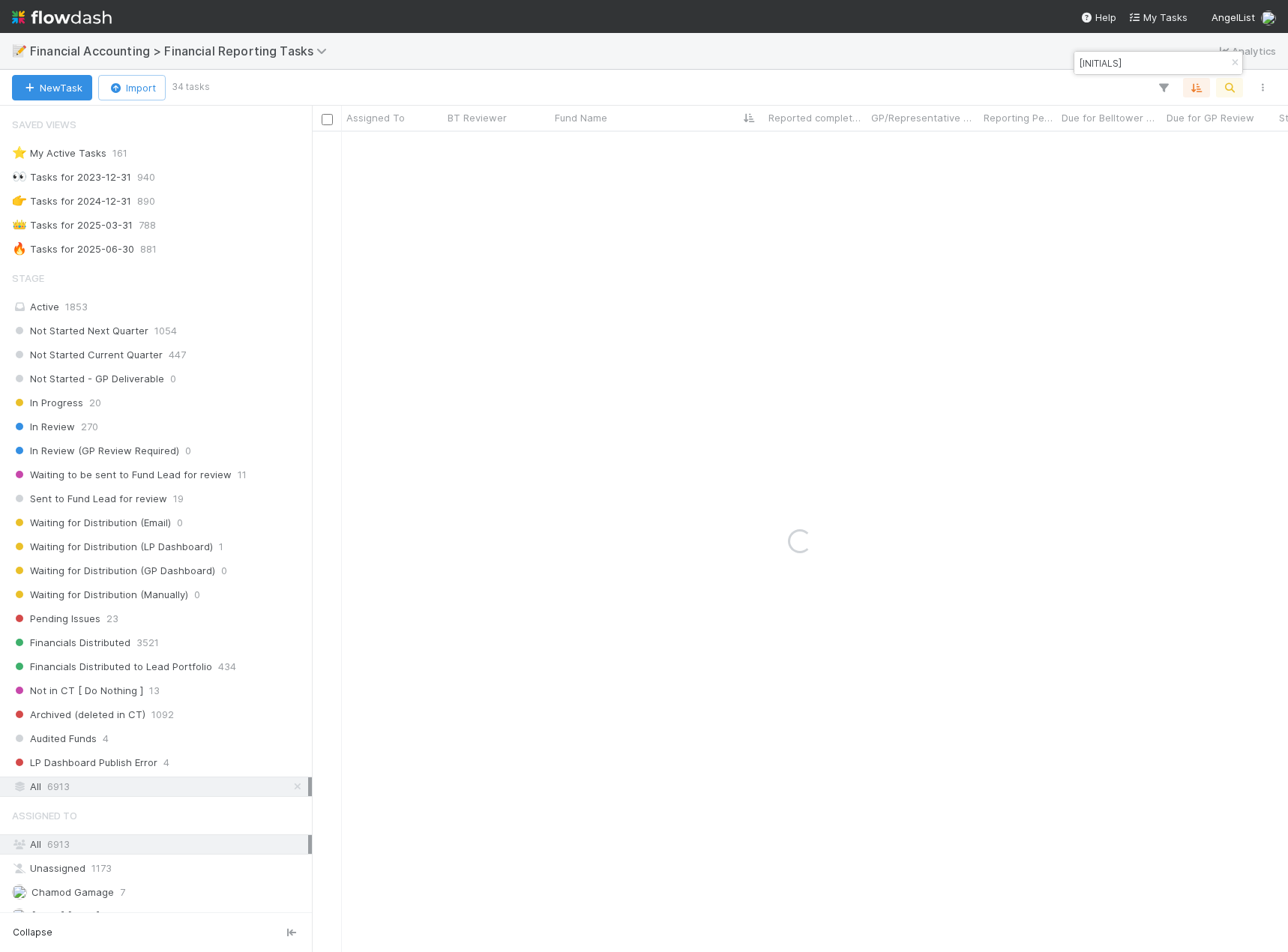 type on "AHP" 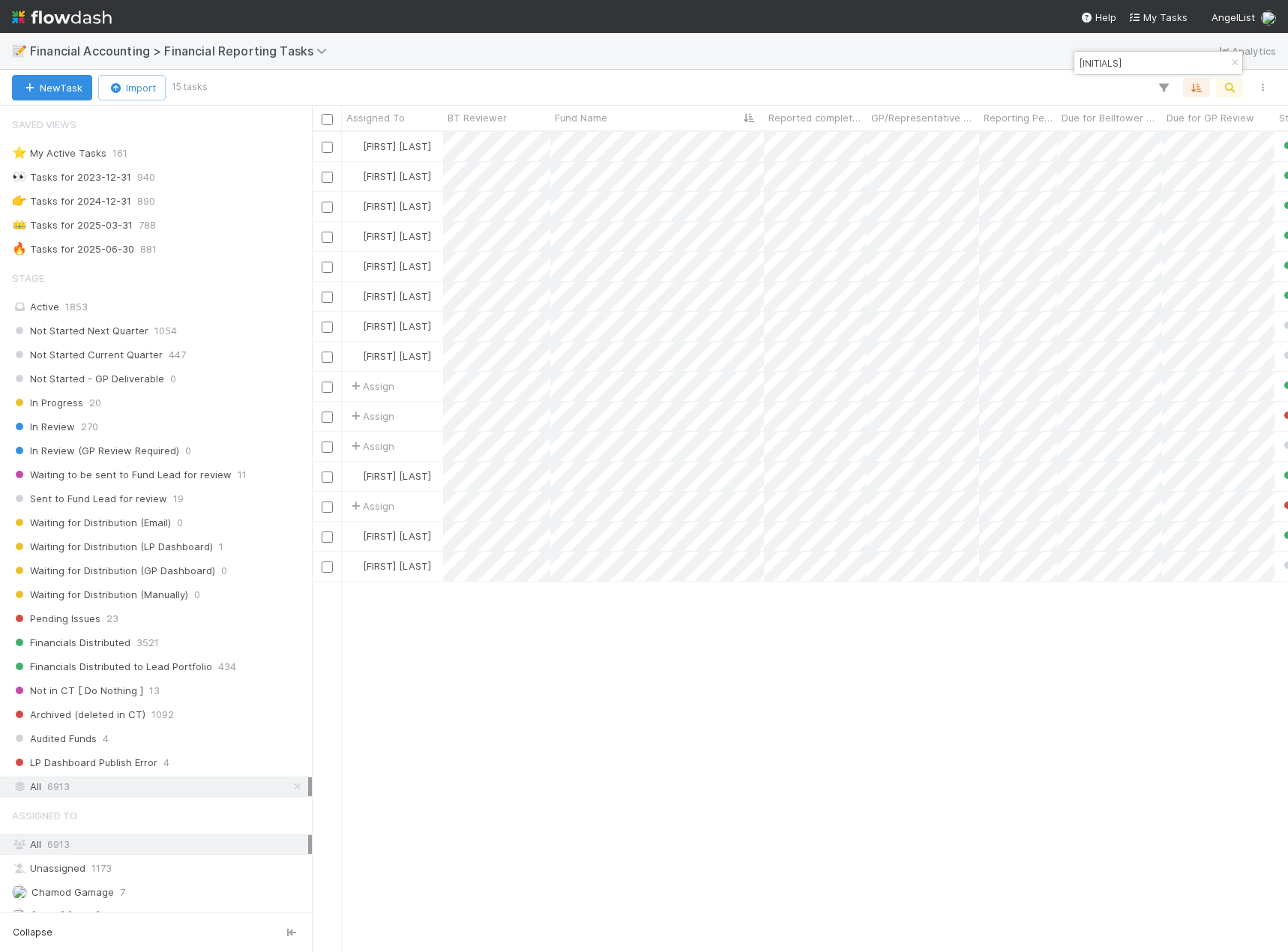 scroll, scrollTop: 12, scrollLeft: 12, axis: both 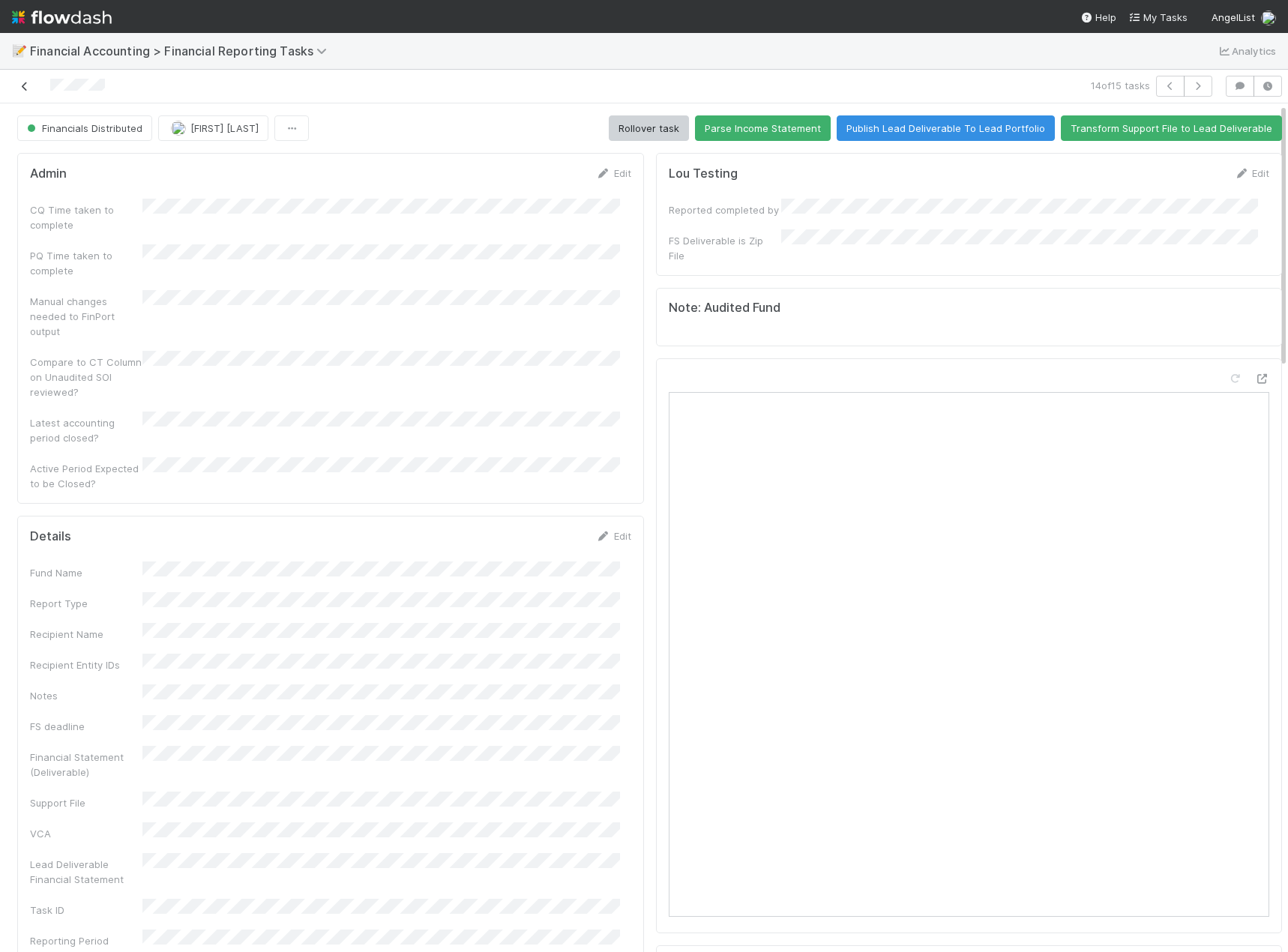 click at bounding box center [25, 86] 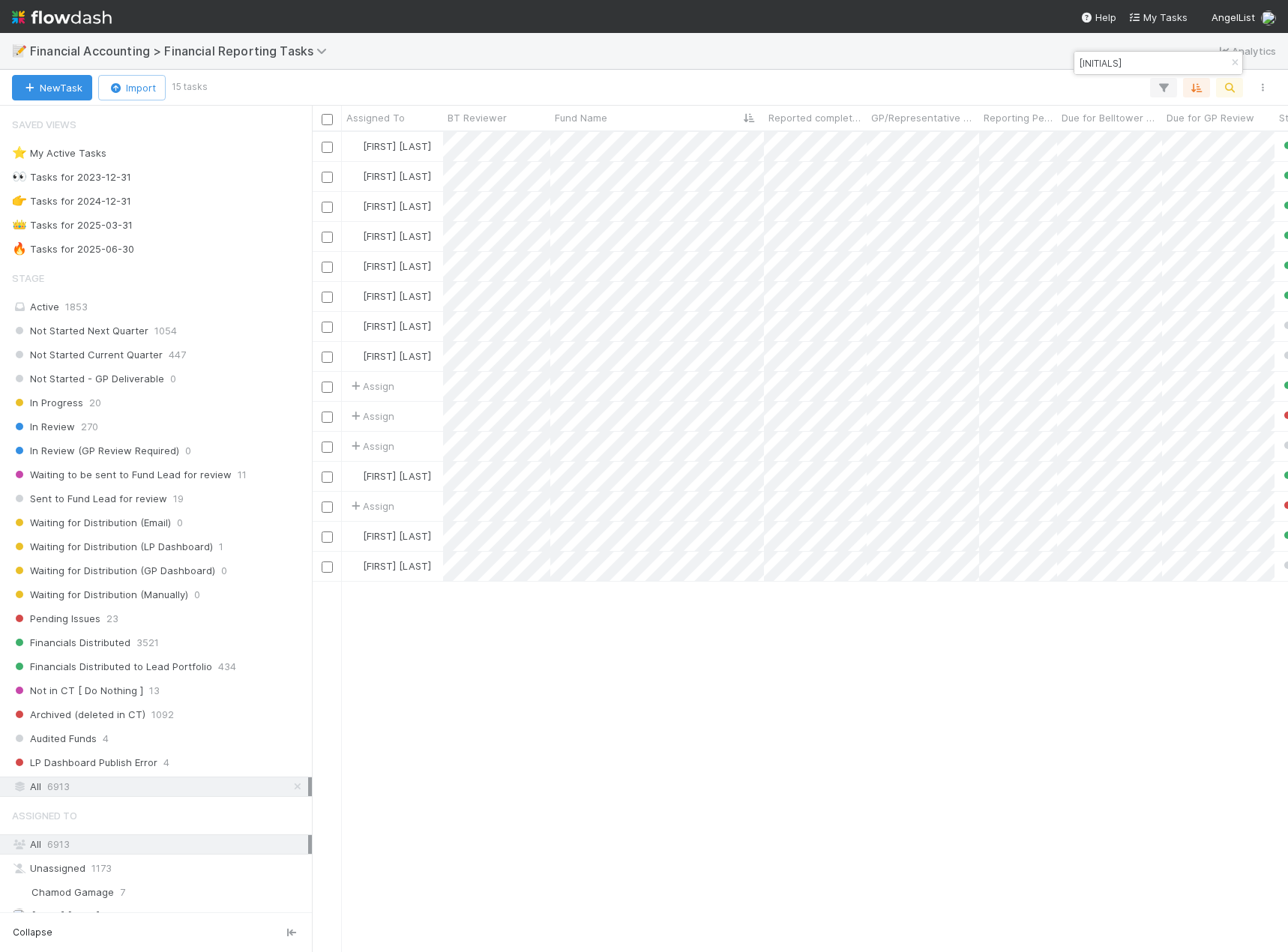 scroll, scrollTop: 12, scrollLeft: 12, axis: both 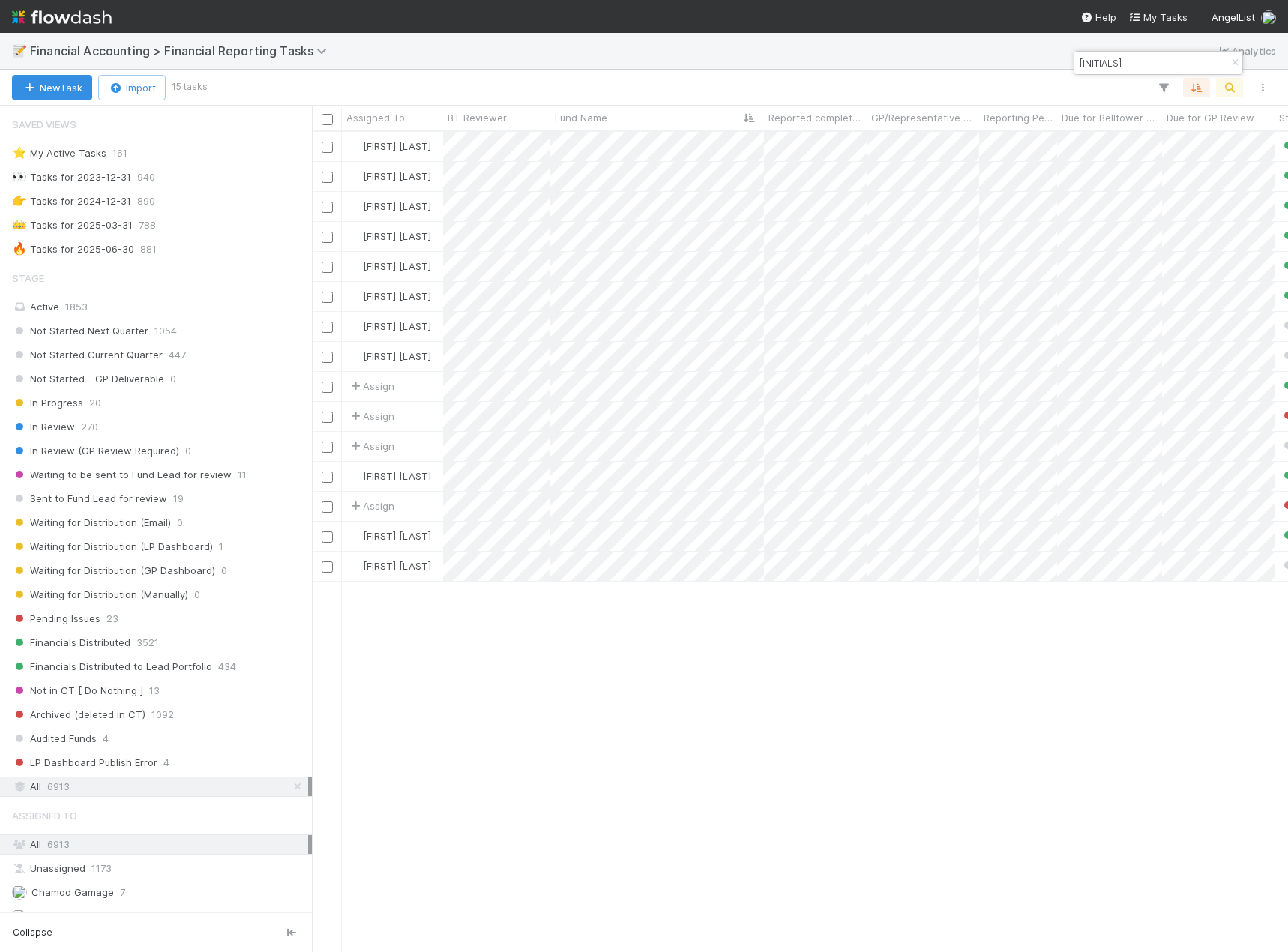 click on "AHP" at bounding box center [1158, 63] 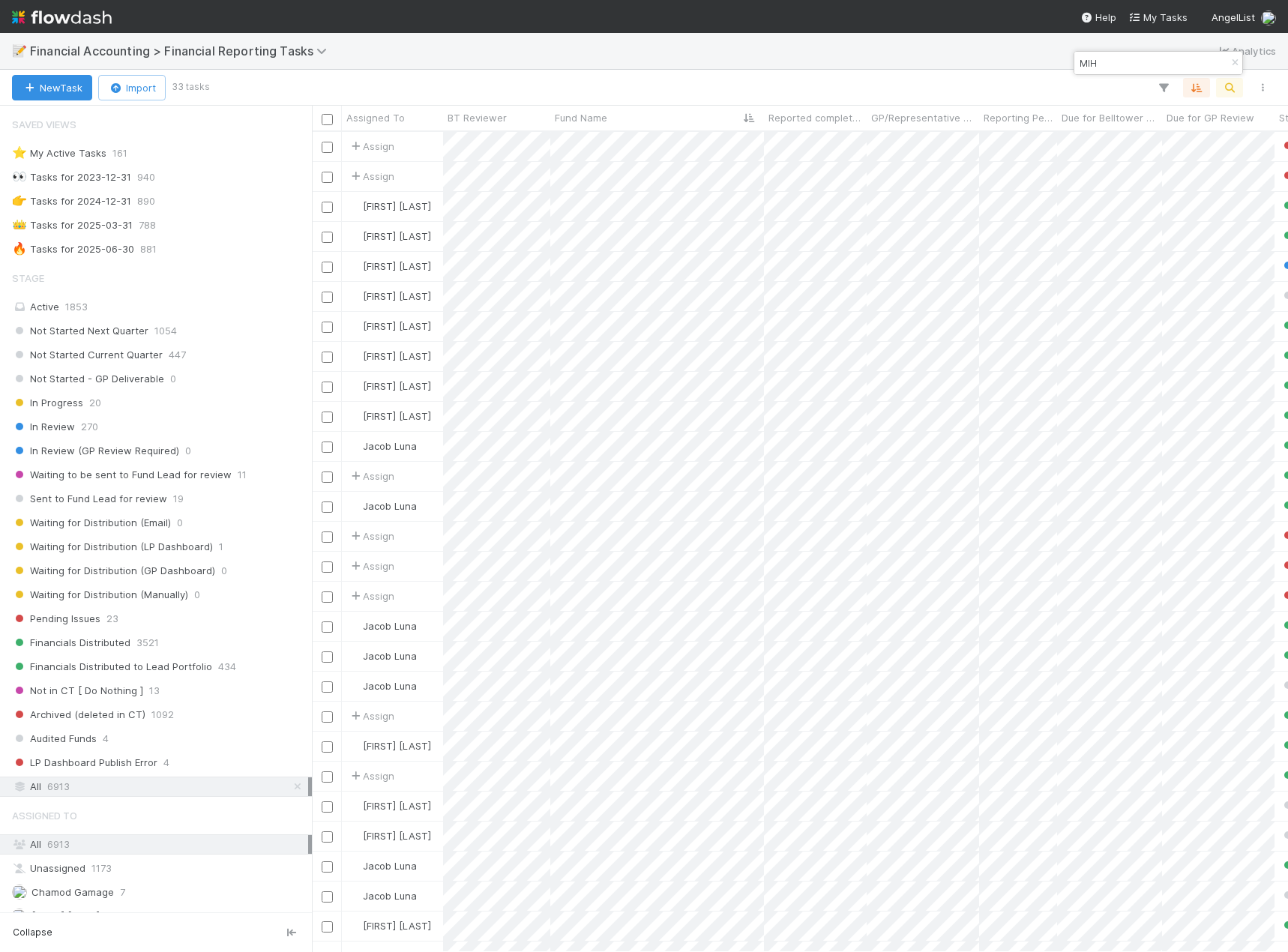 scroll, scrollTop: 12, scrollLeft: 12, axis: both 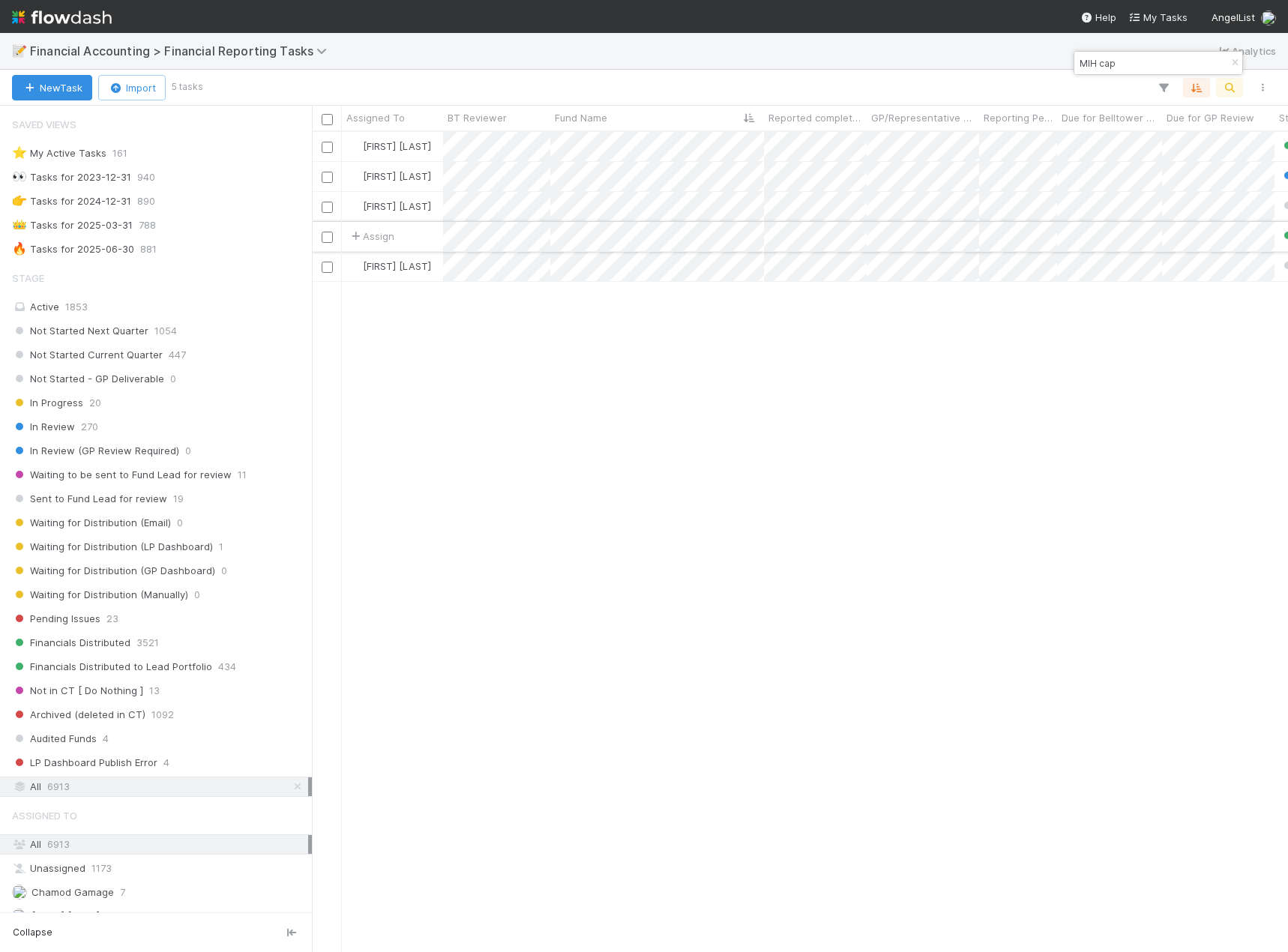 type on "MIH cap" 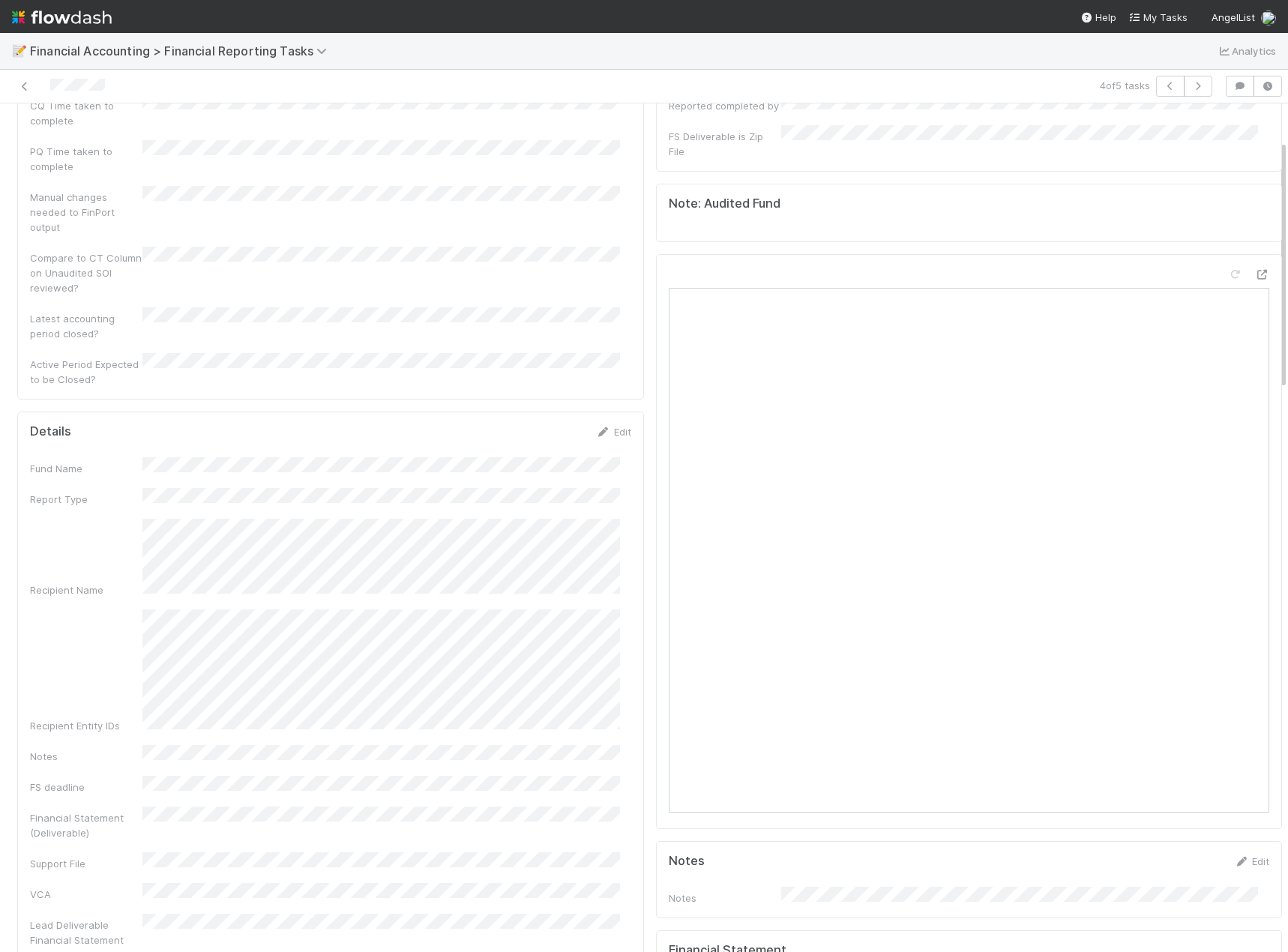 scroll, scrollTop: 150, scrollLeft: 0, axis: vertical 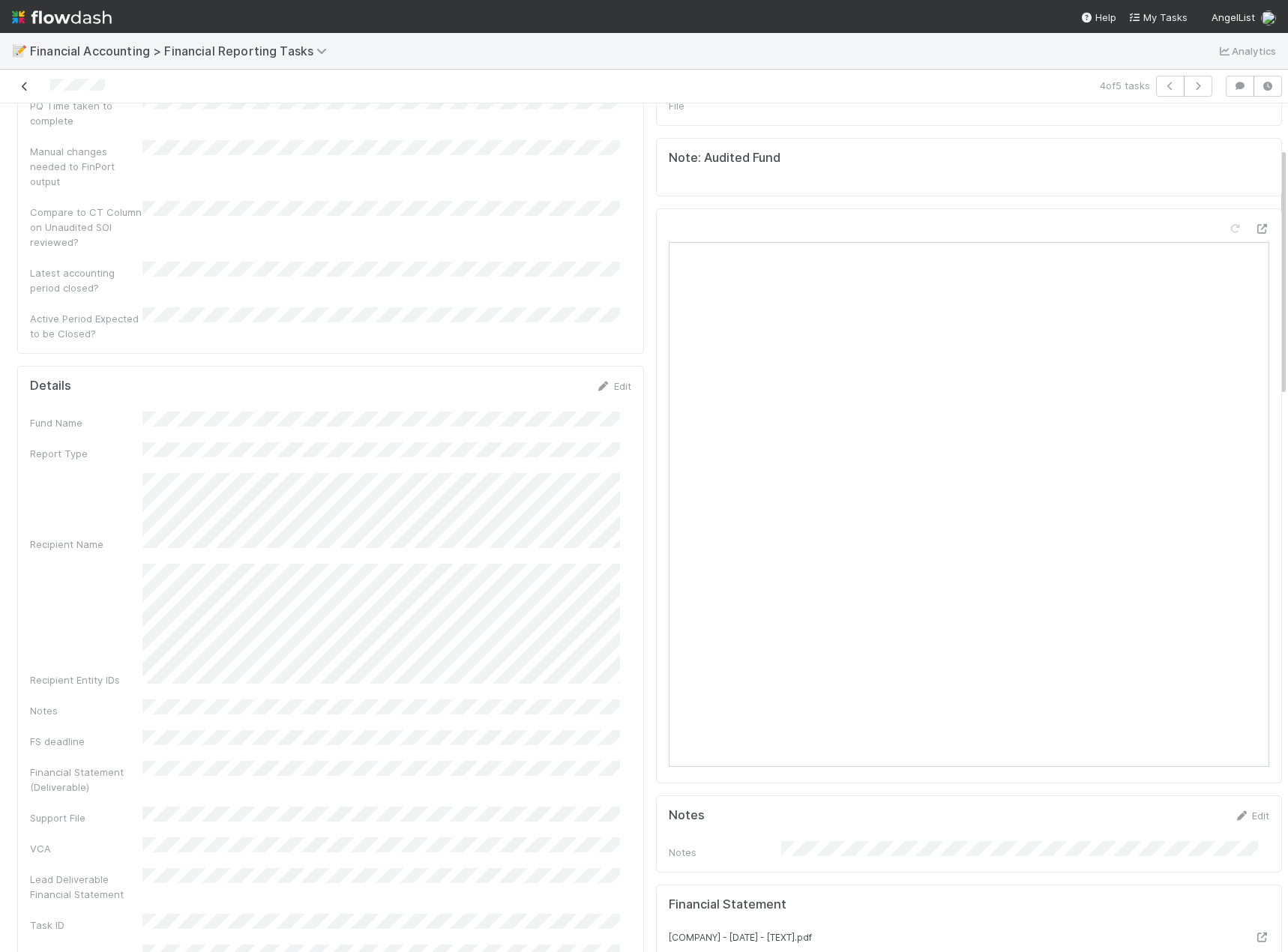 click at bounding box center [25, 86] 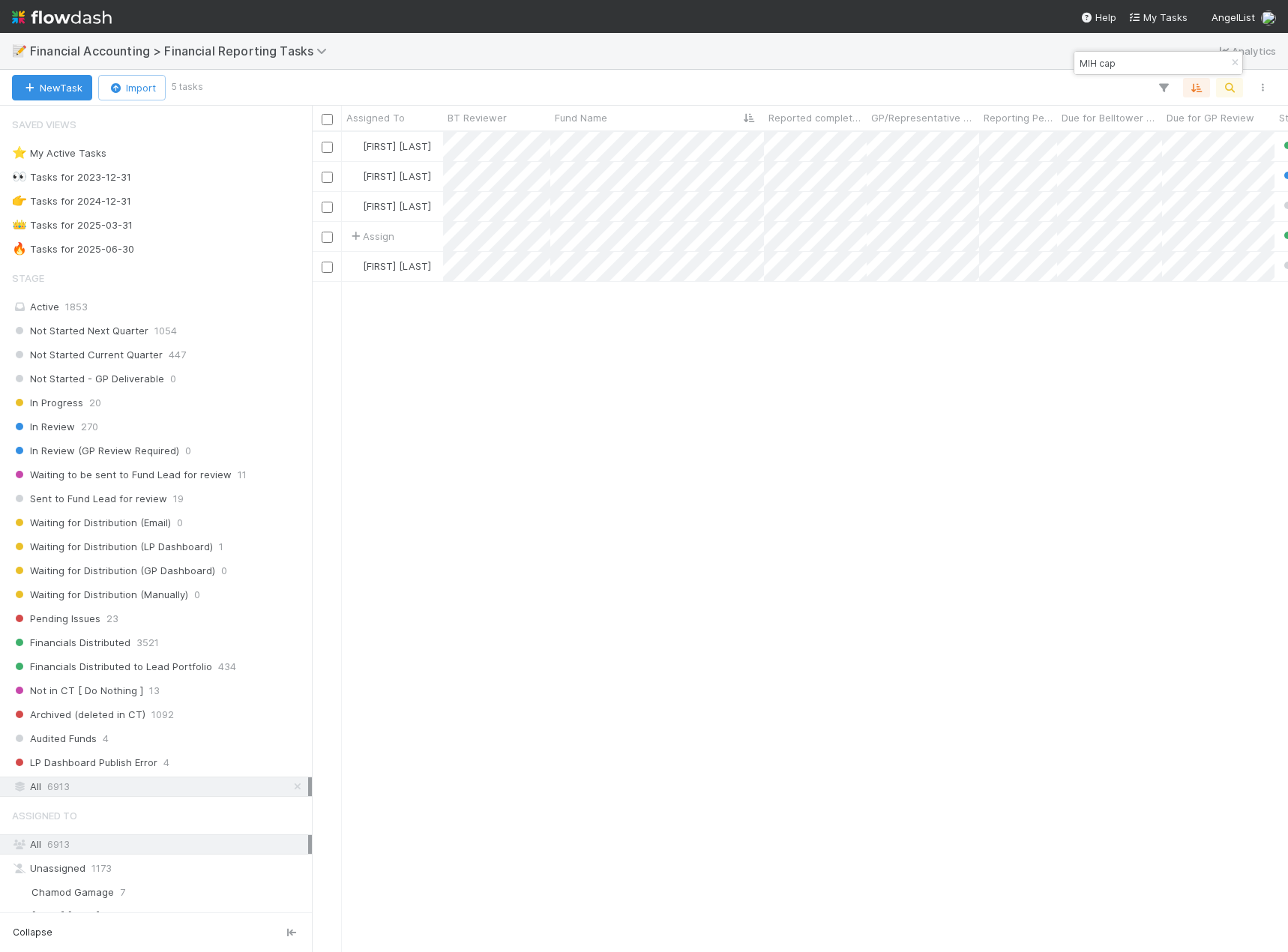 scroll, scrollTop: 12, scrollLeft: 12, axis: both 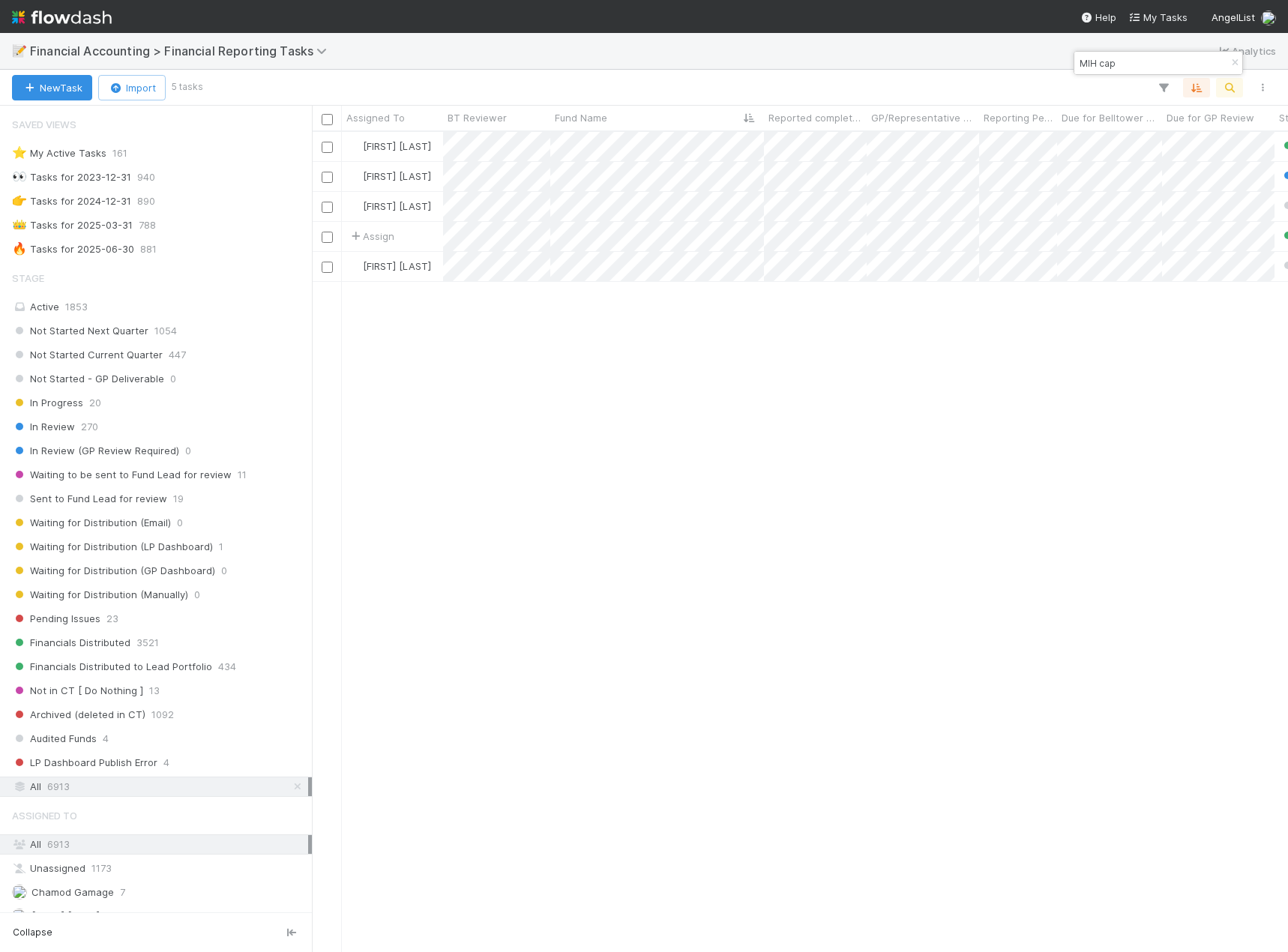 drag, startPoint x: 1119, startPoint y: 60, endPoint x: 1056, endPoint y: 58, distance: 63.031738 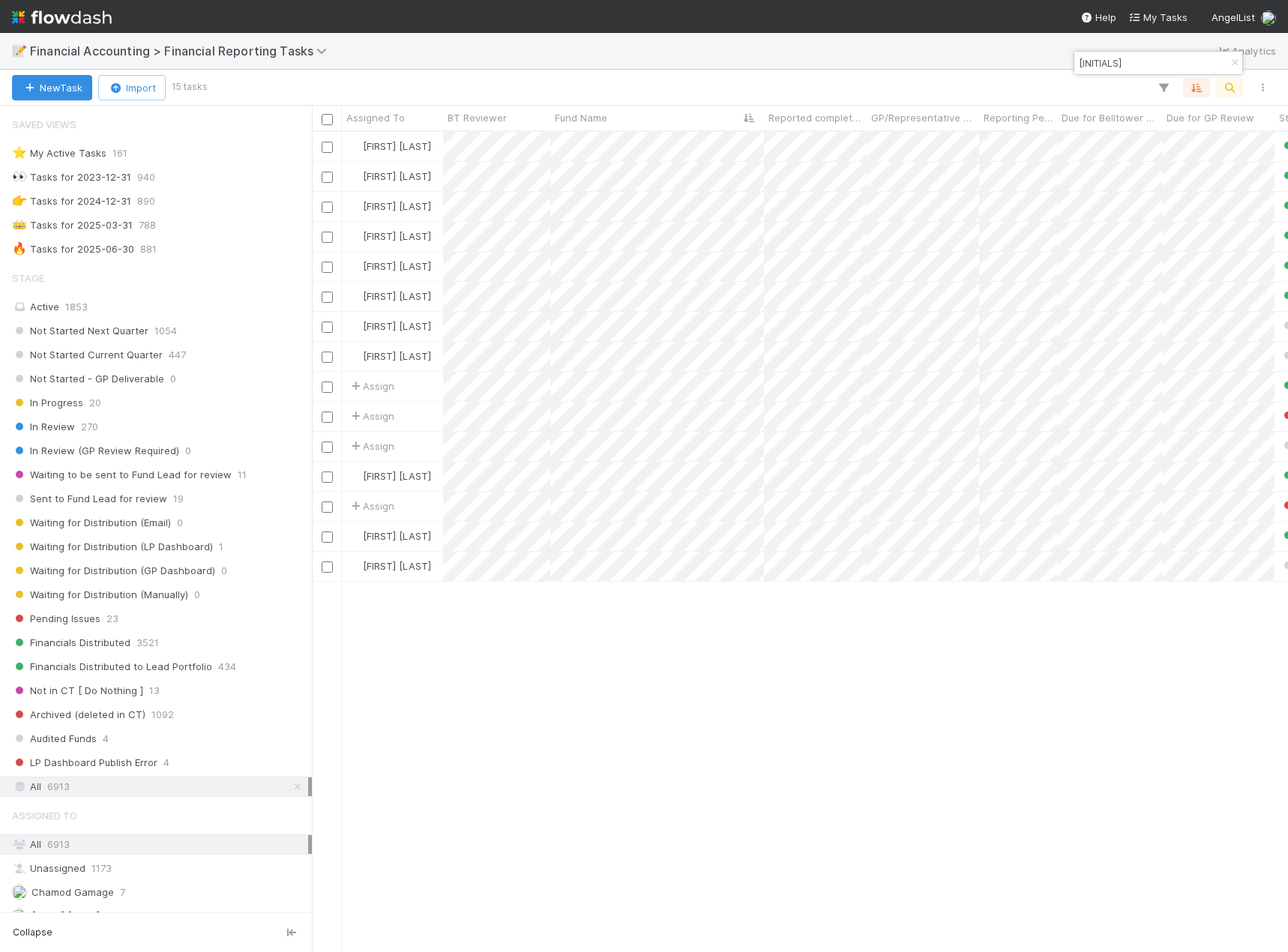 scroll, scrollTop: 12, scrollLeft: 12, axis: both 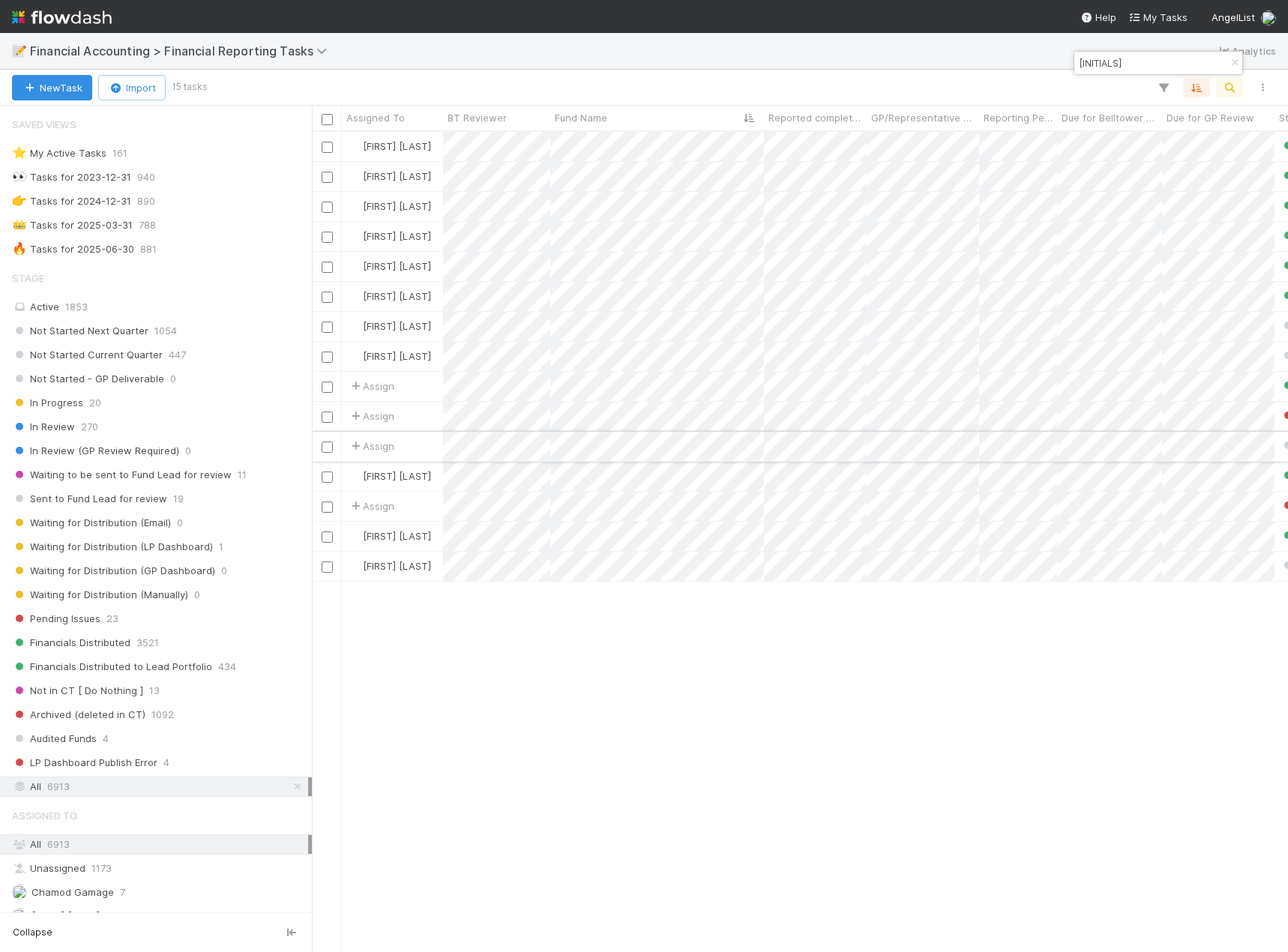 type on "AHP" 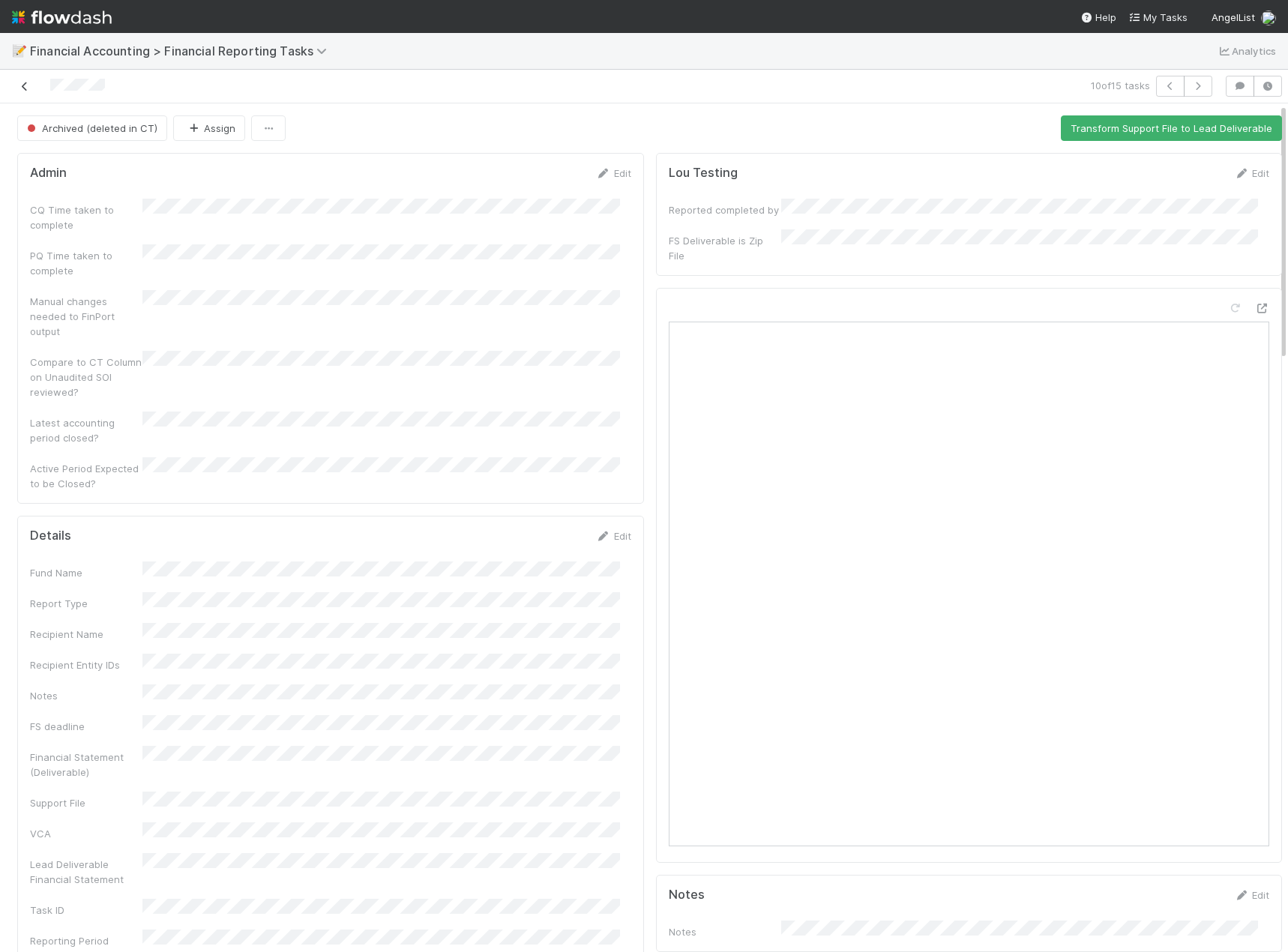 click at bounding box center (25, 86) 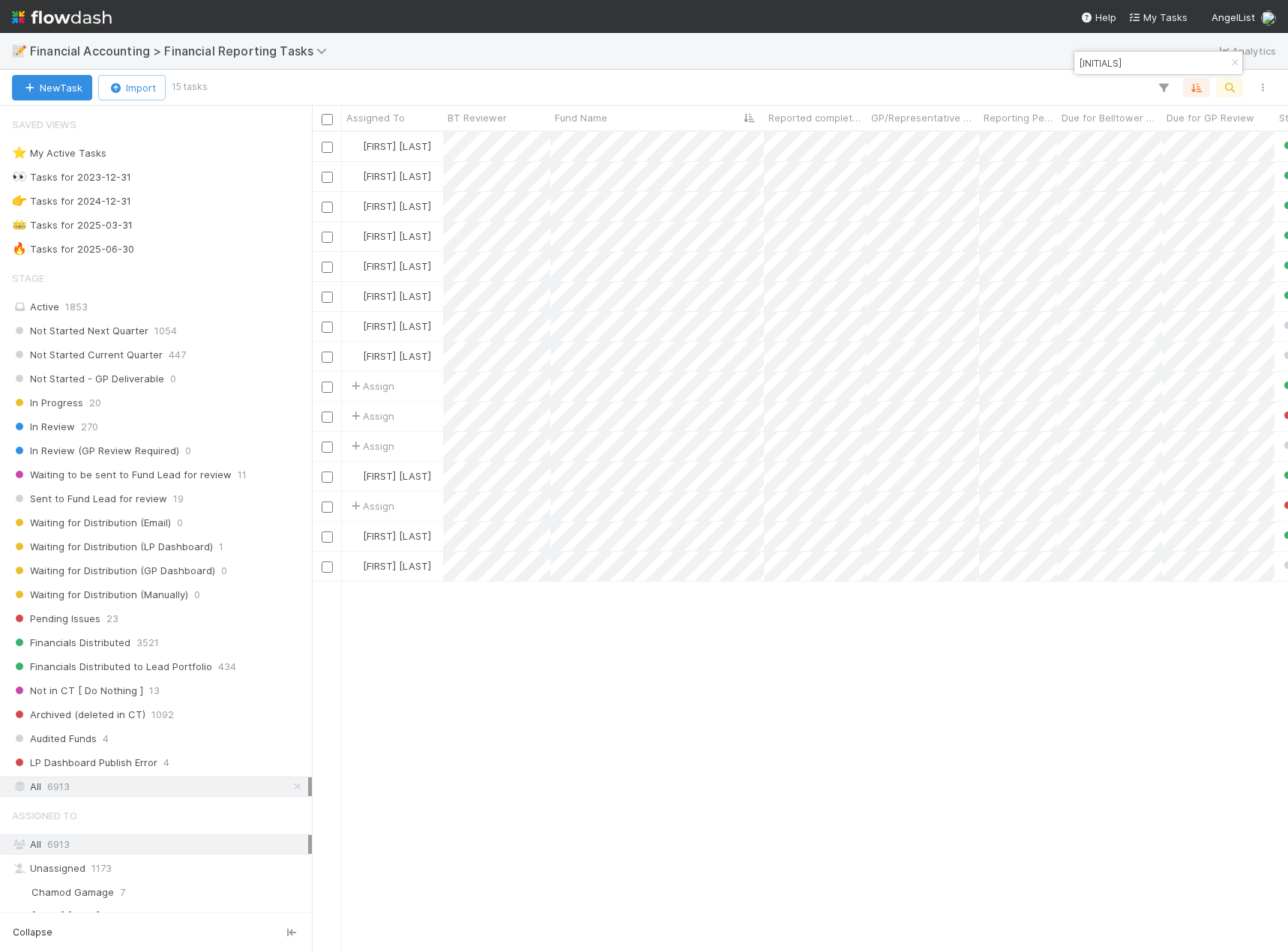 scroll, scrollTop: 12, scrollLeft: 12, axis: both 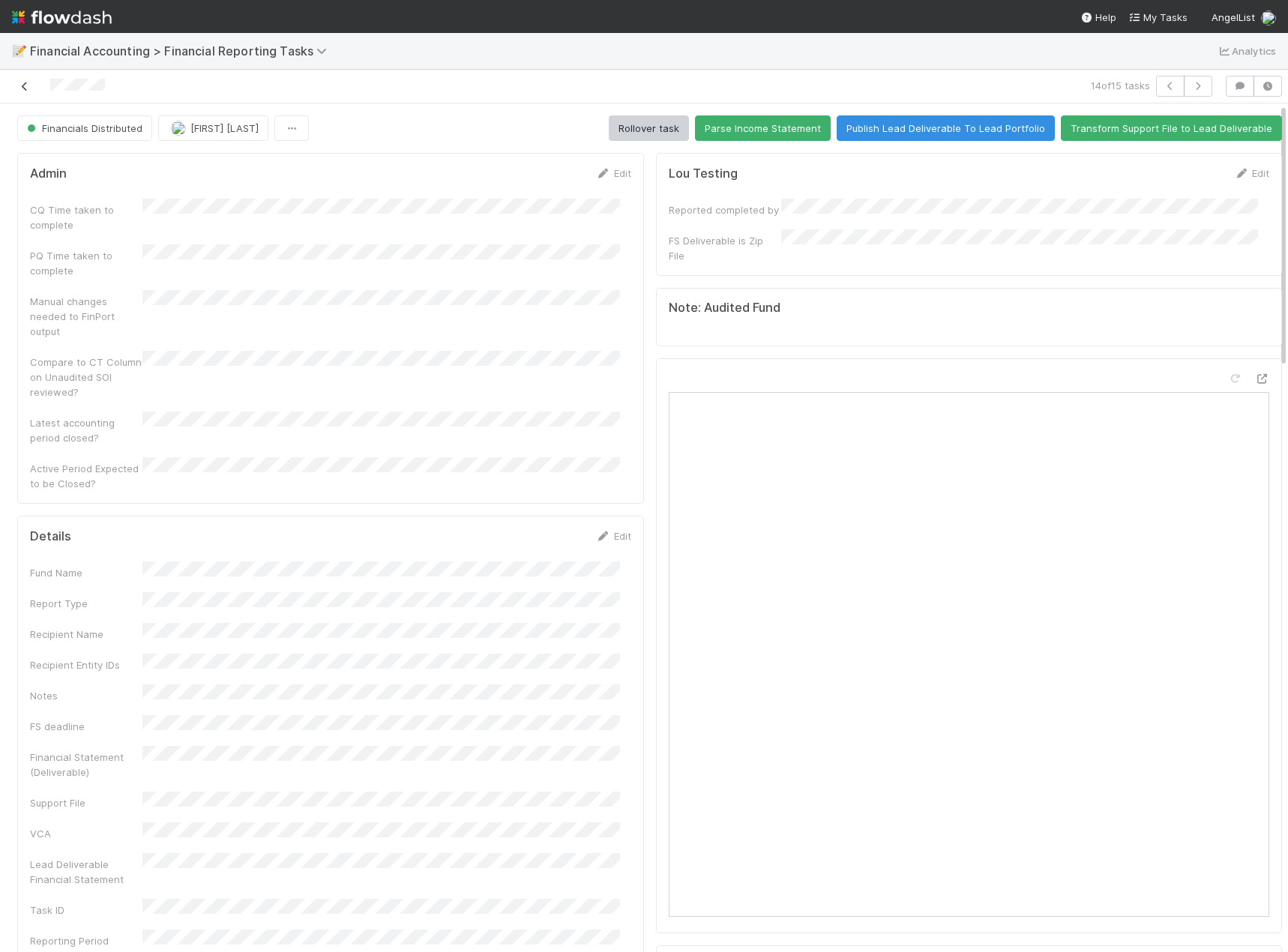 click at bounding box center [25, 86] 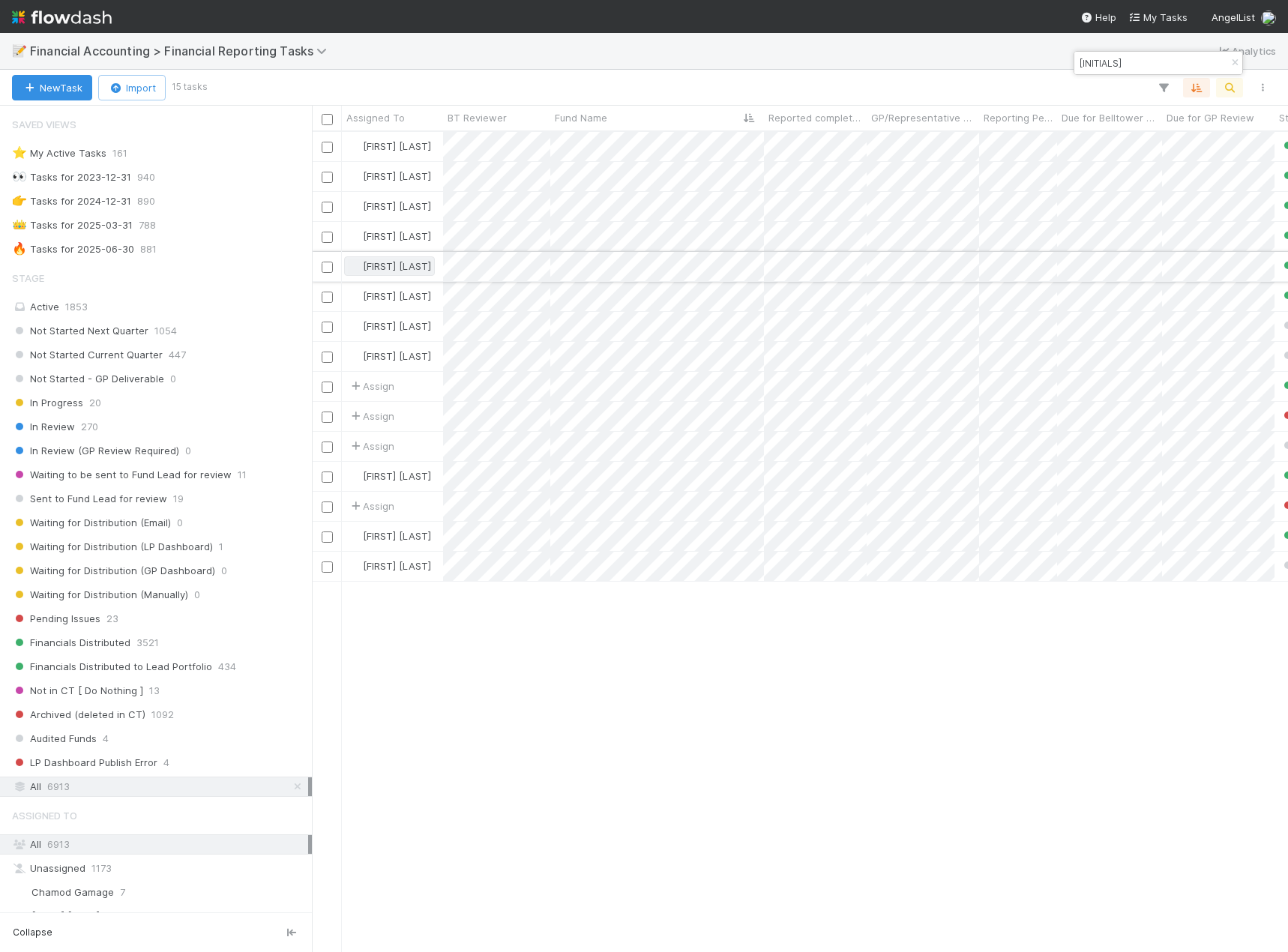 scroll, scrollTop: 12, scrollLeft: 12, axis: both 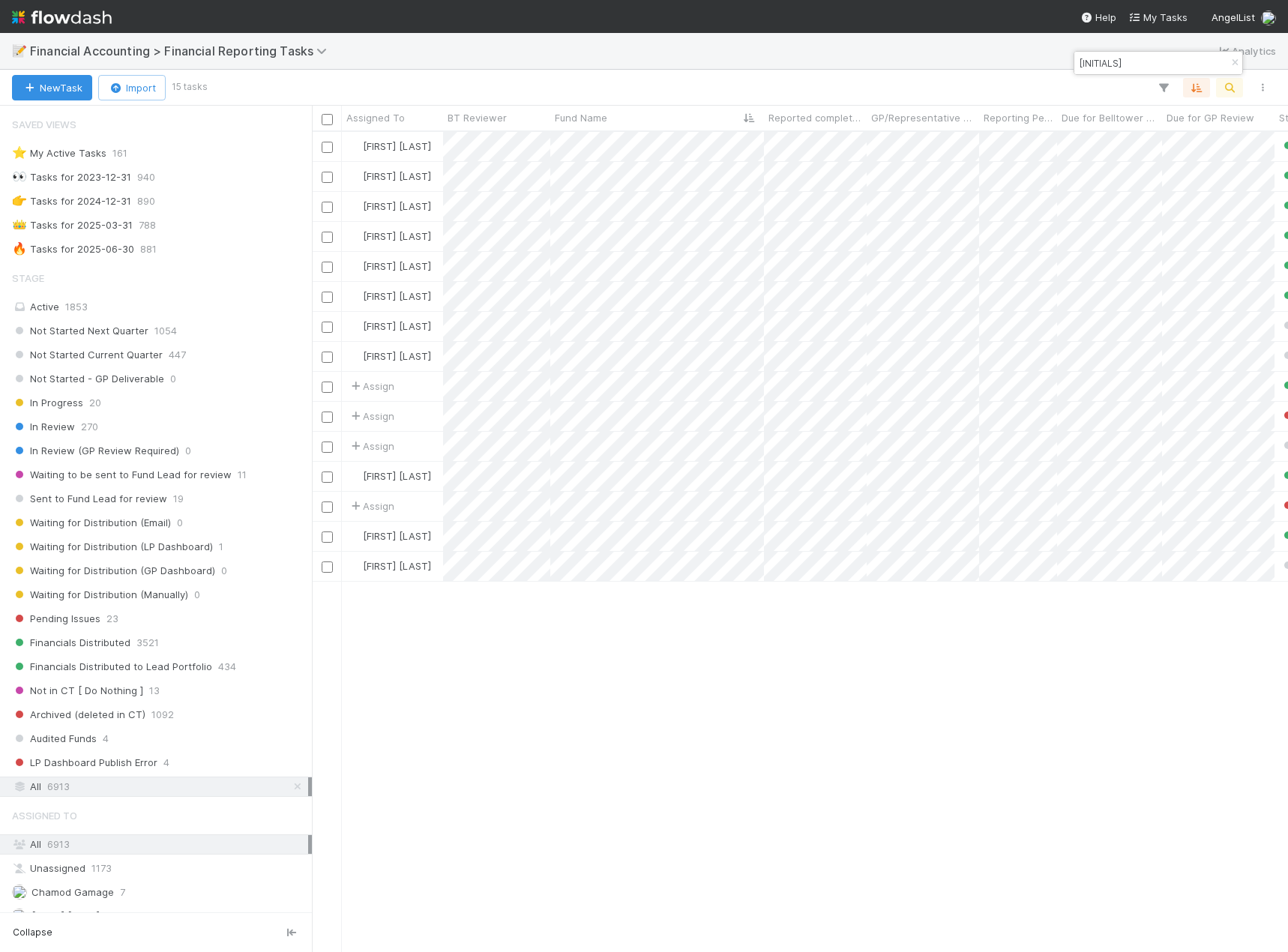 click on "AHP" at bounding box center [1152, 63] 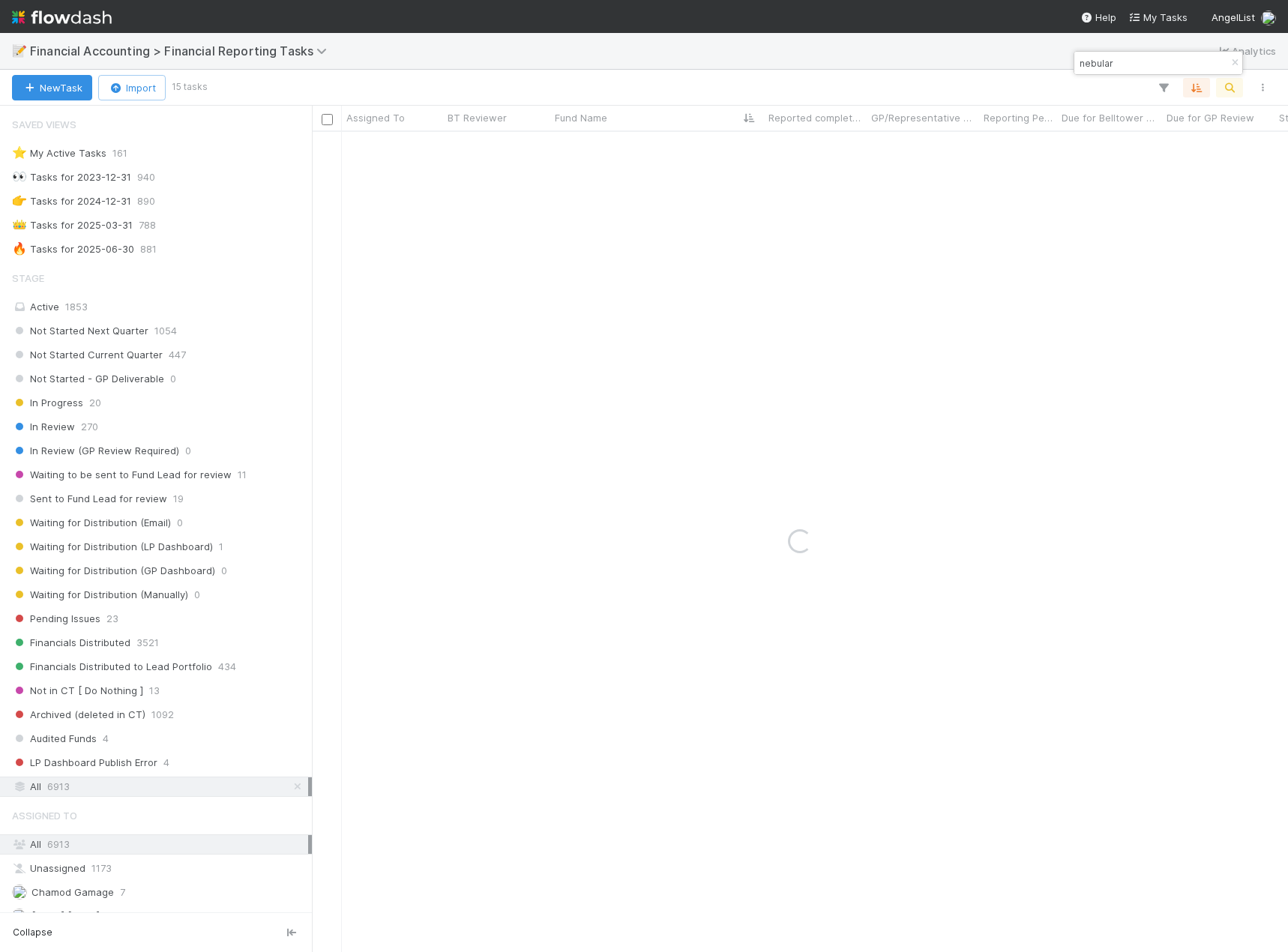 type on "nebular" 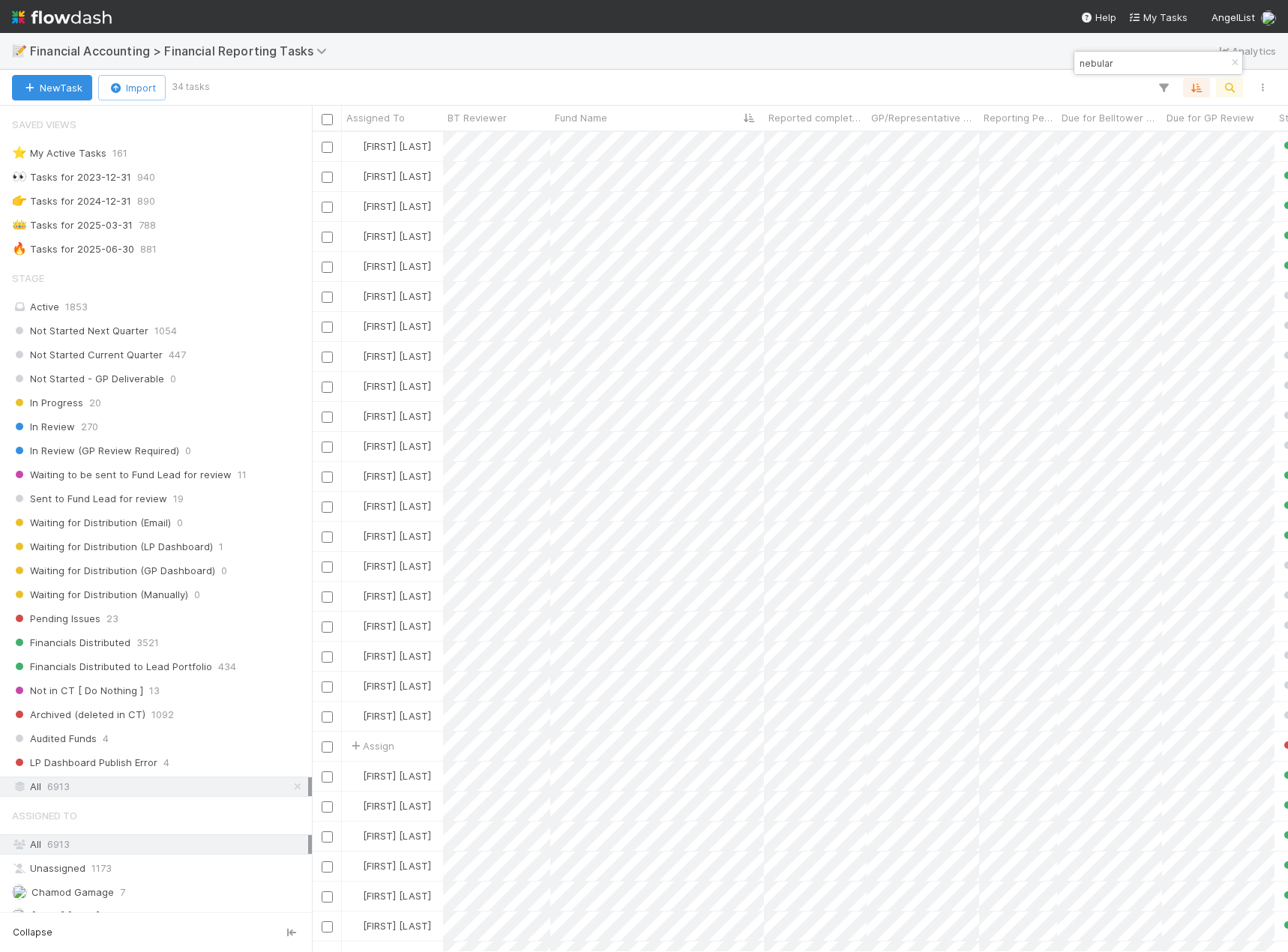 scroll, scrollTop: 12, scrollLeft: 12, axis: both 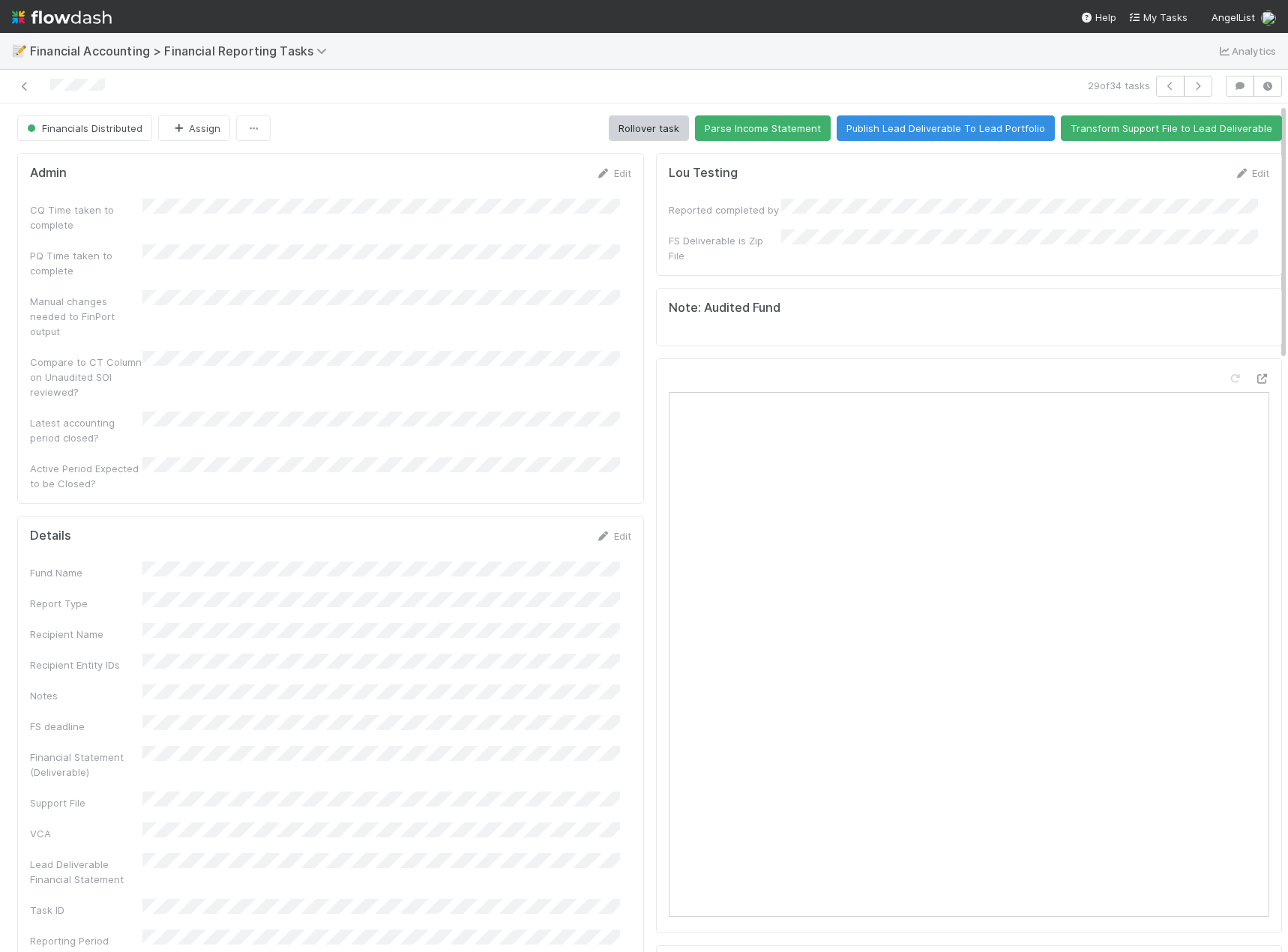 click at bounding box center [61, 17] 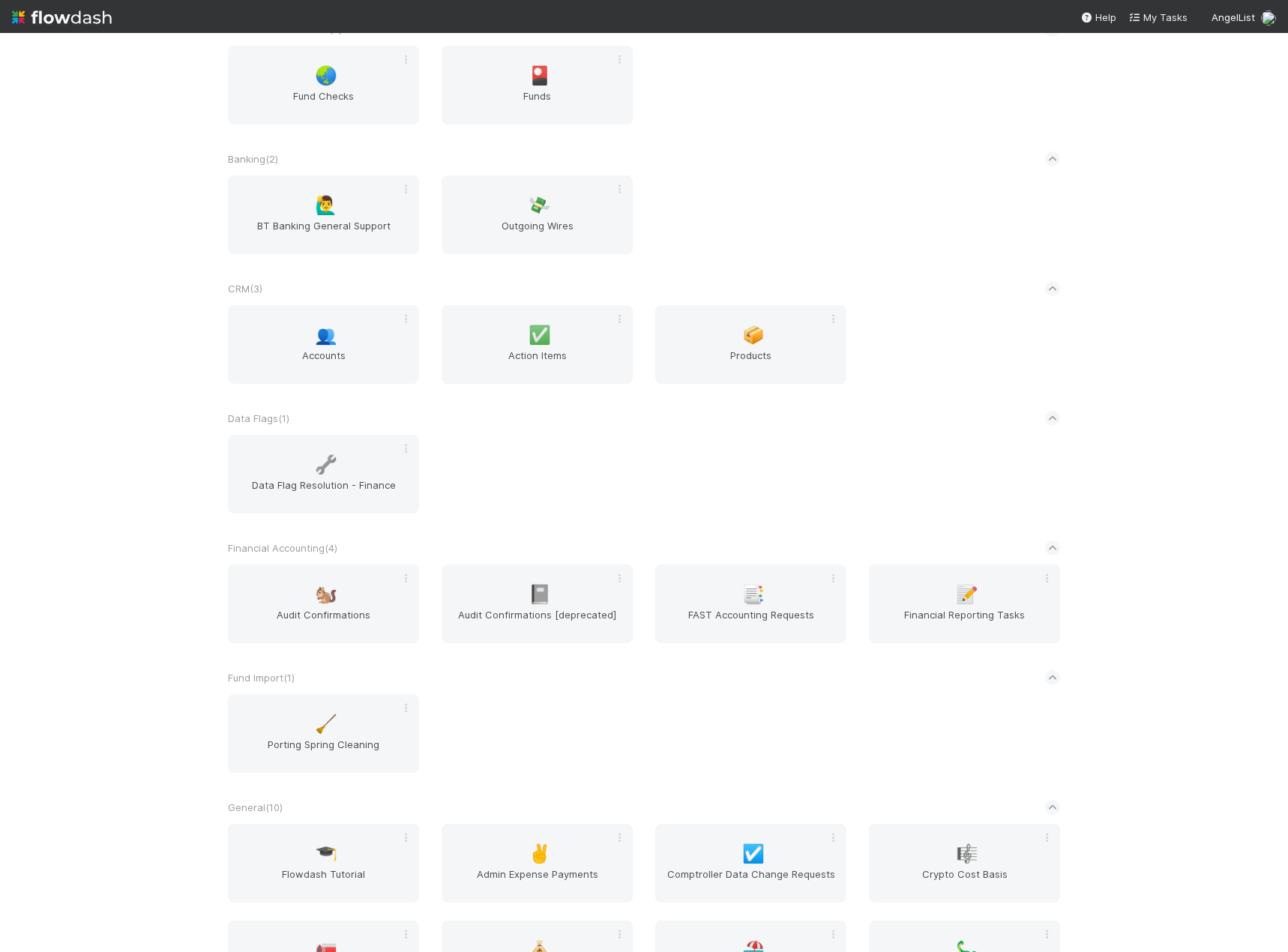 scroll, scrollTop: 225, scrollLeft: 0, axis: vertical 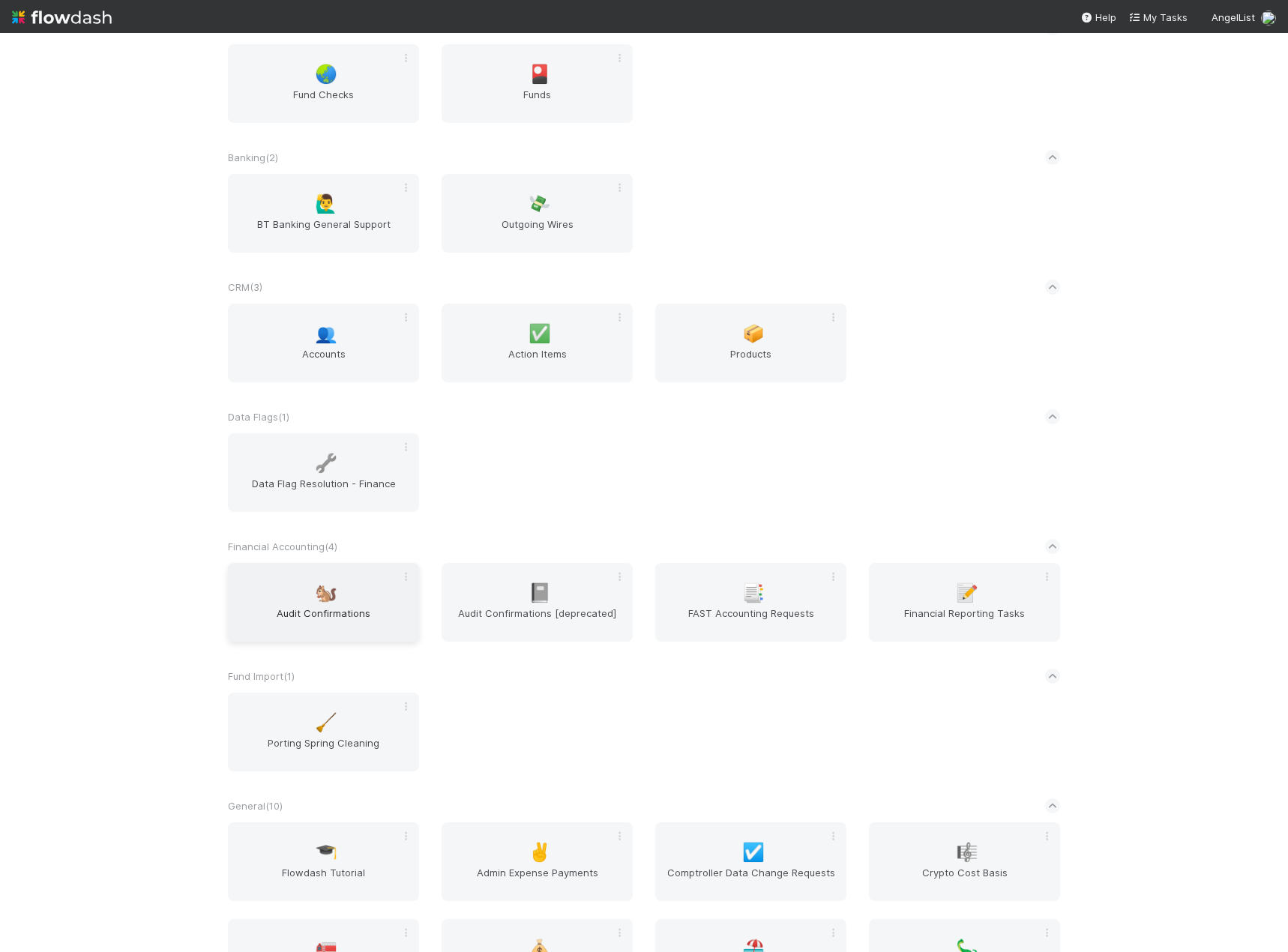 click on "Audit Confirmations" at bounding box center (323, 621) 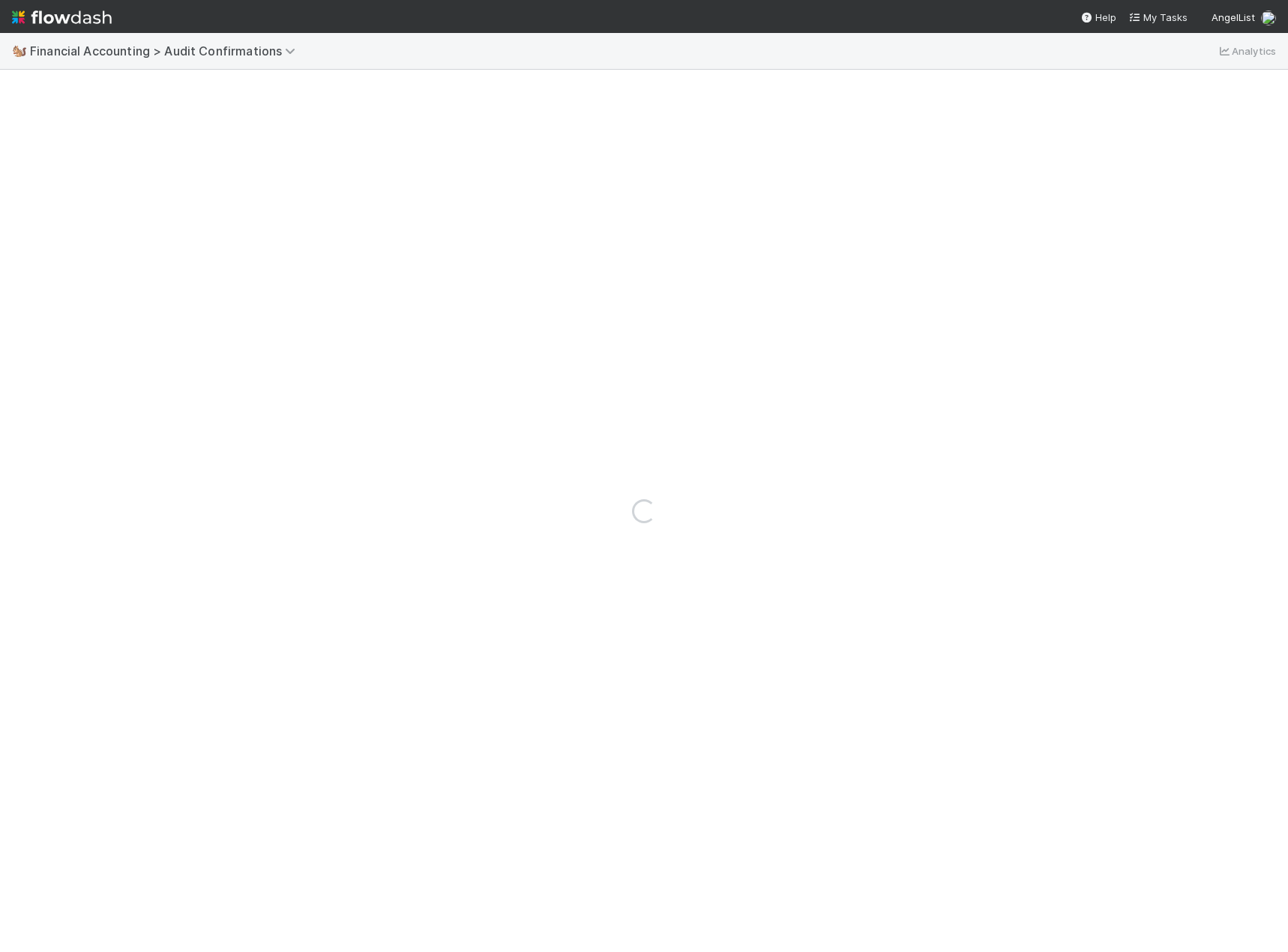scroll, scrollTop: 0, scrollLeft: 0, axis: both 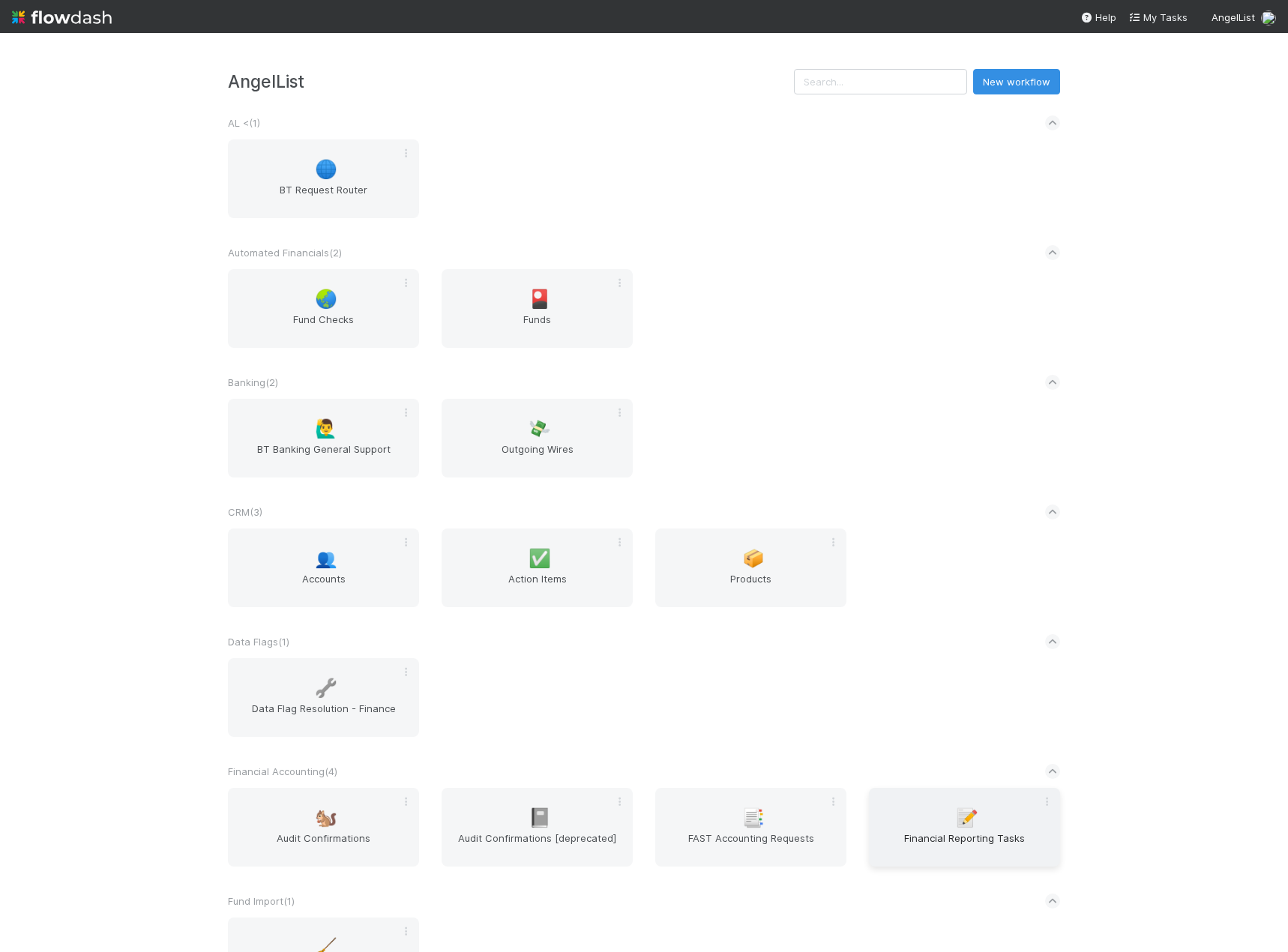 click on "Financial Reporting Tasks" at bounding box center (964, 846) 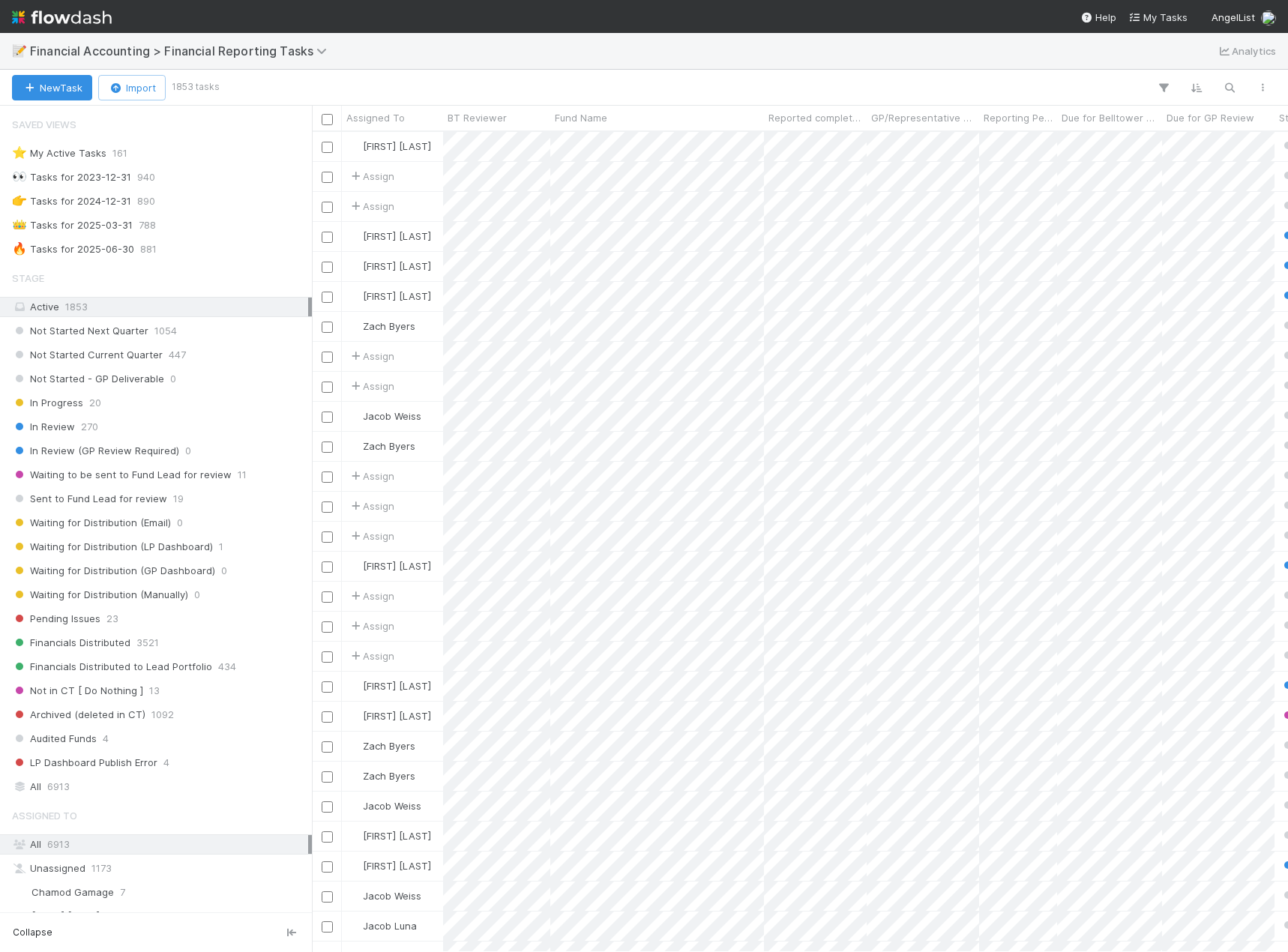 scroll, scrollTop: 12, scrollLeft: 12, axis: both 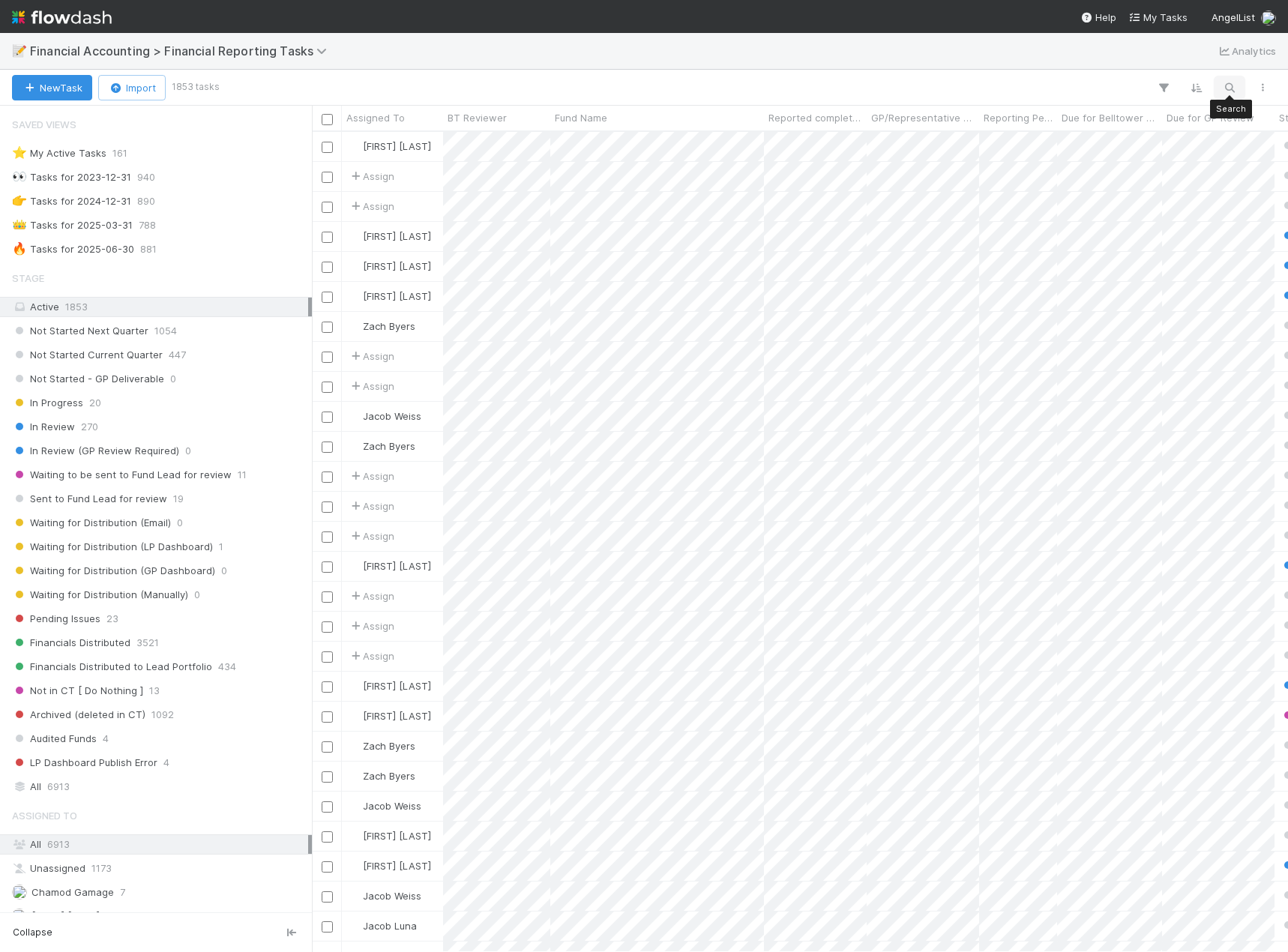 click at bounding box center [1230, 88] 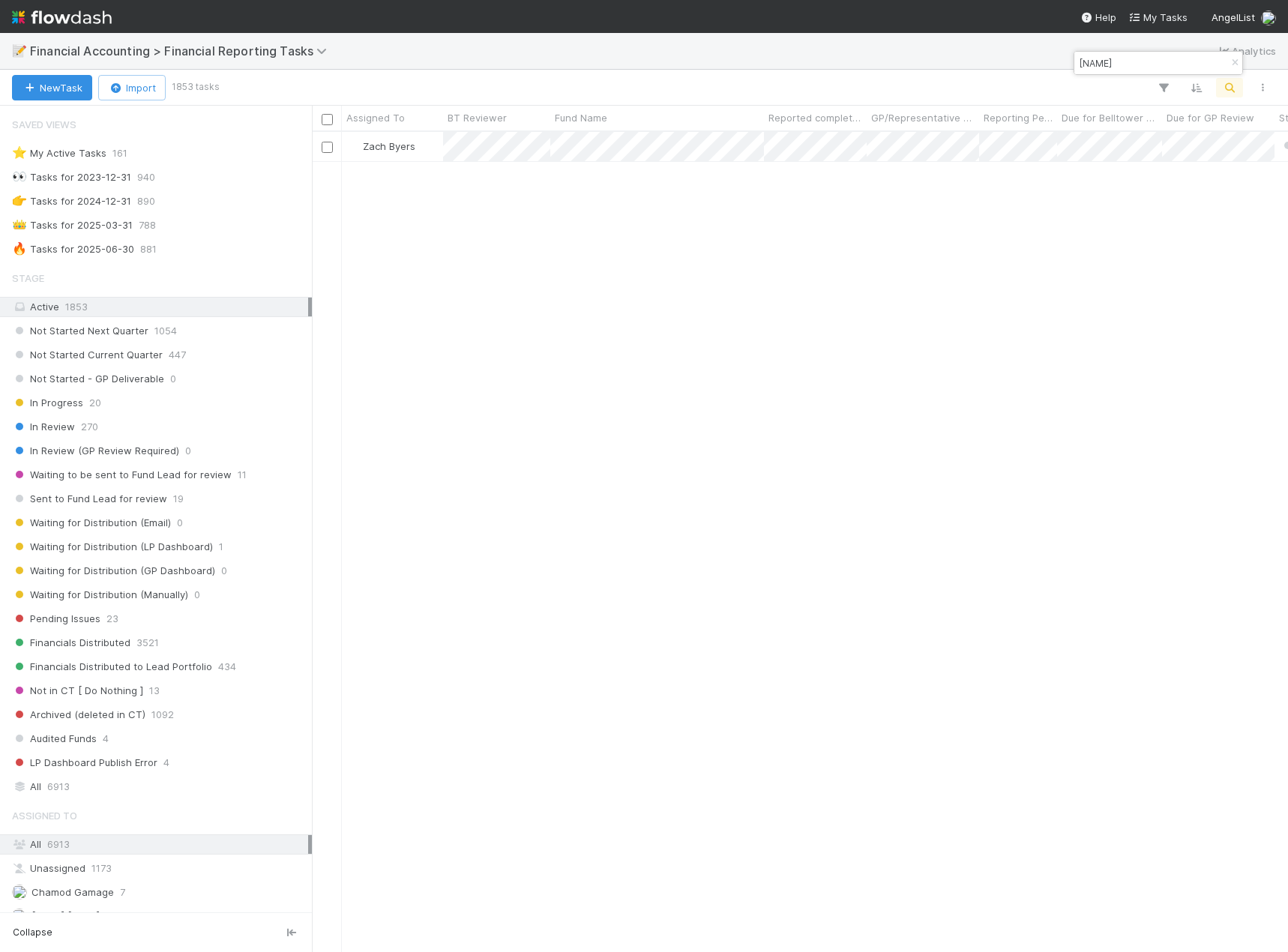 scroll, scrollTop: 12, scrollLeft: 12, axis: both 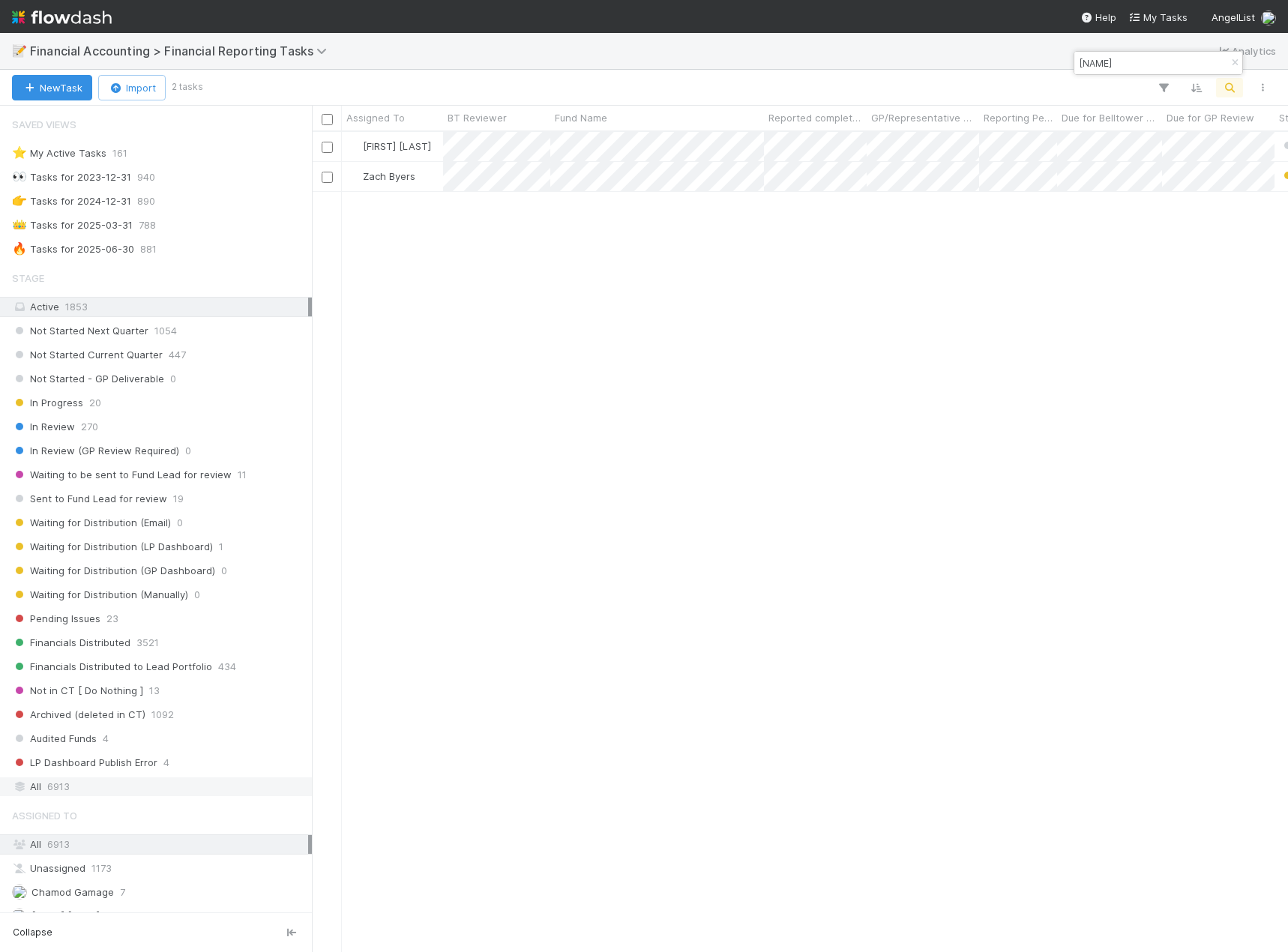 type on "kearny jackson fund III" 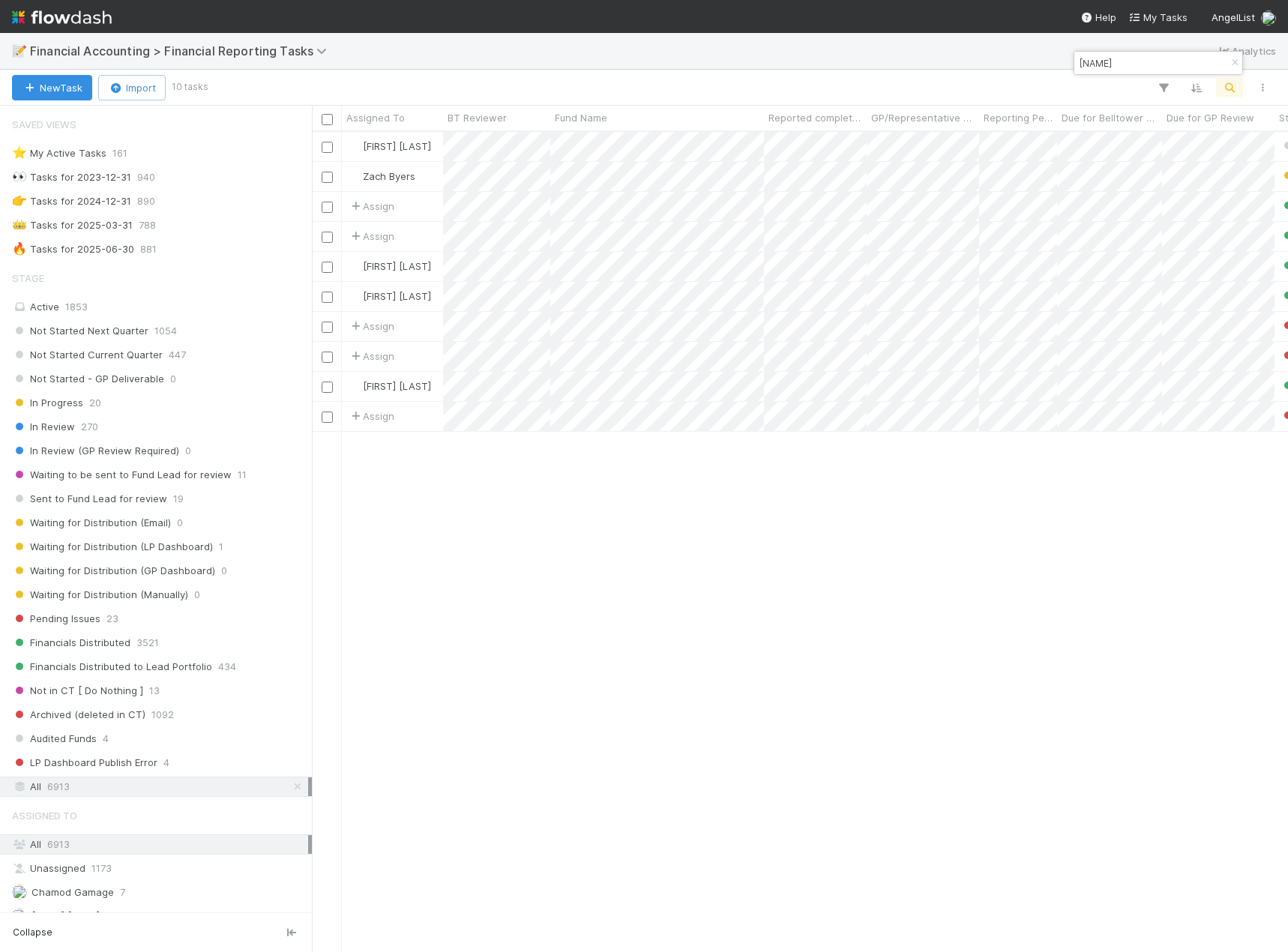 scroll, scrollTop: 12, scrollLeft: 12, axis: both 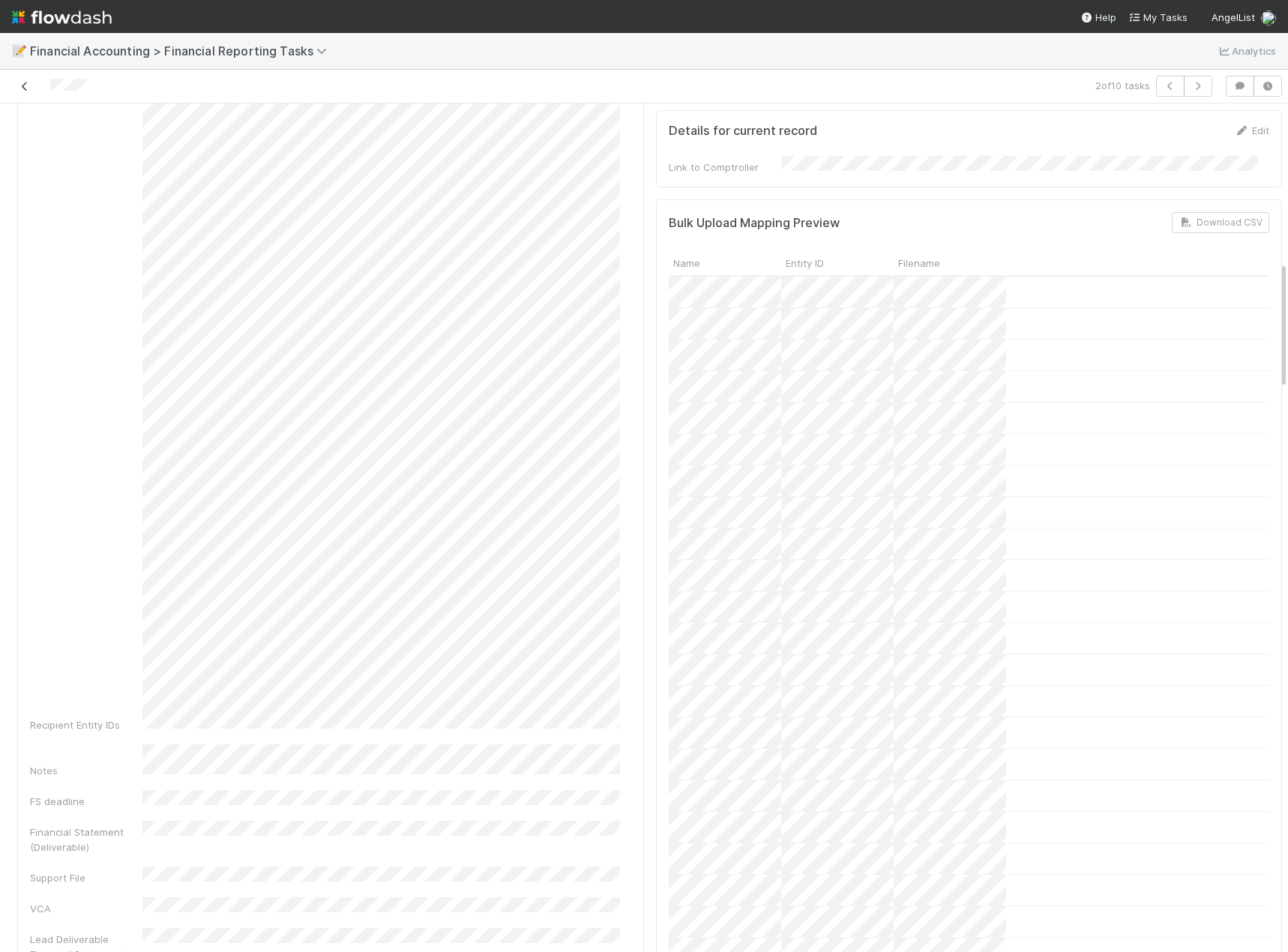 click at bounding box center [25, 86] 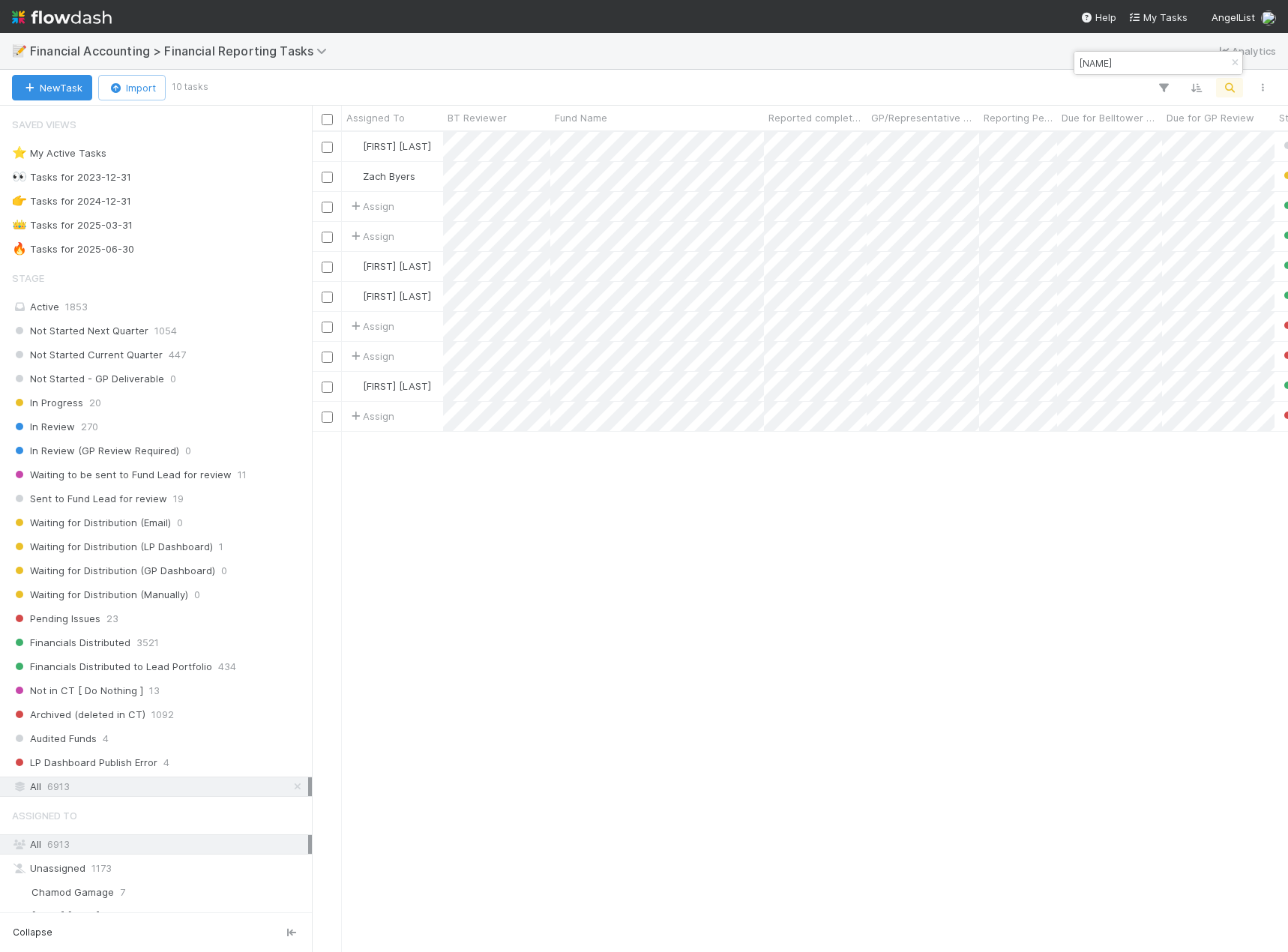 scroll, scrollTop: 12, scrollLeft: 12, axis: both 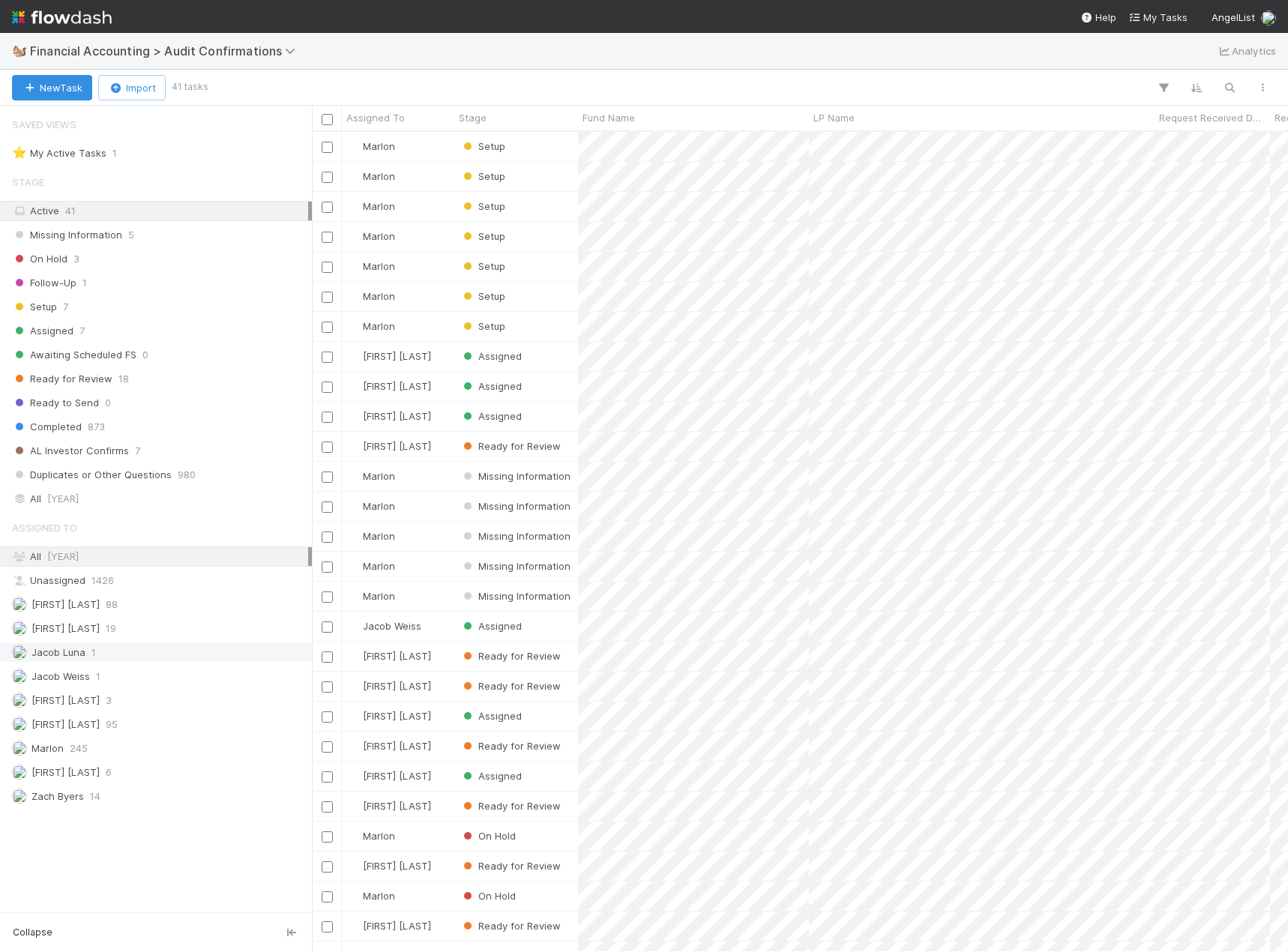 click on "Jacob Luna 1" at bounding box center [160, 652] 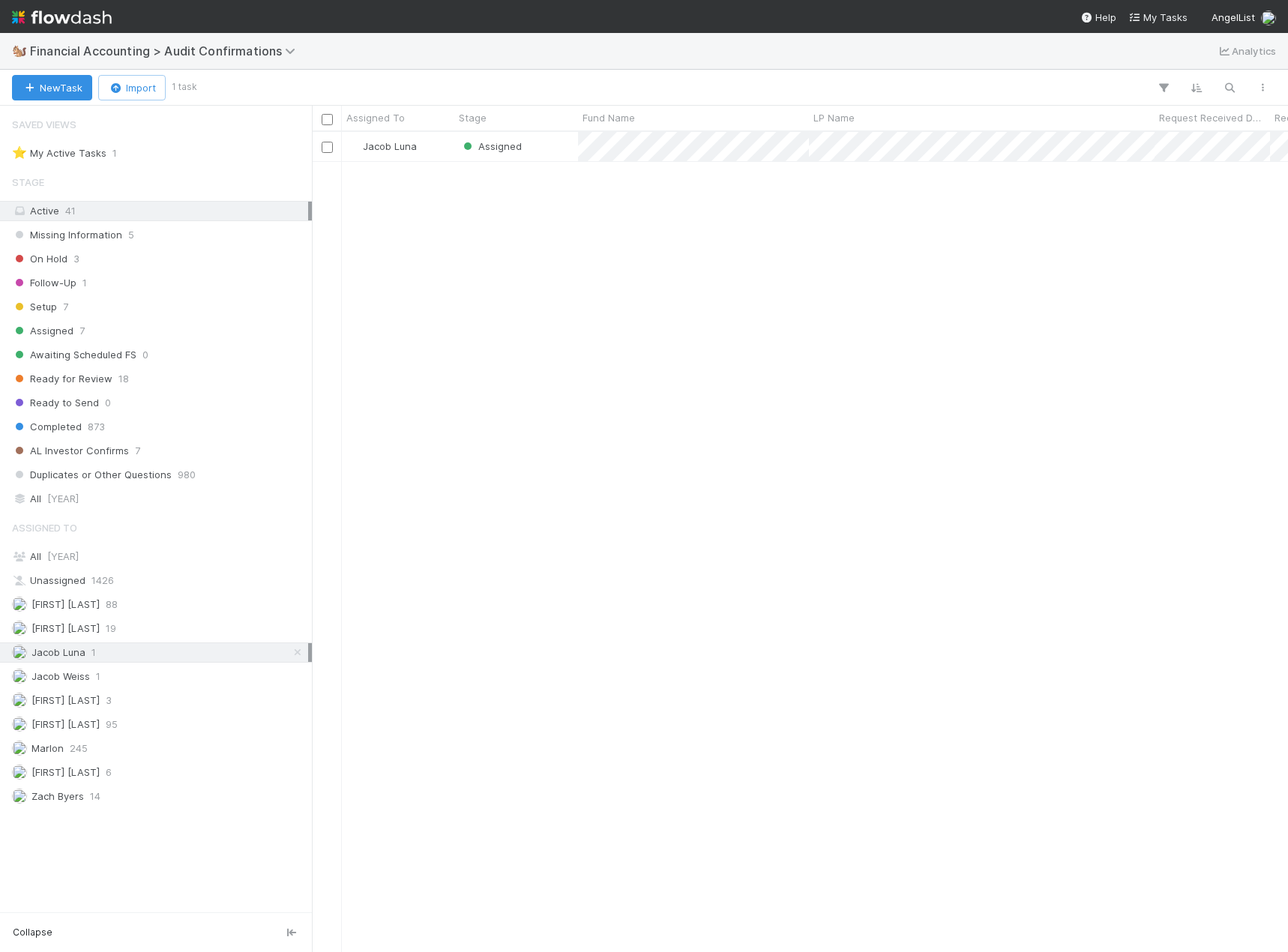 scroll, scrollTop: 12, scrollLeft: 12, axis: both 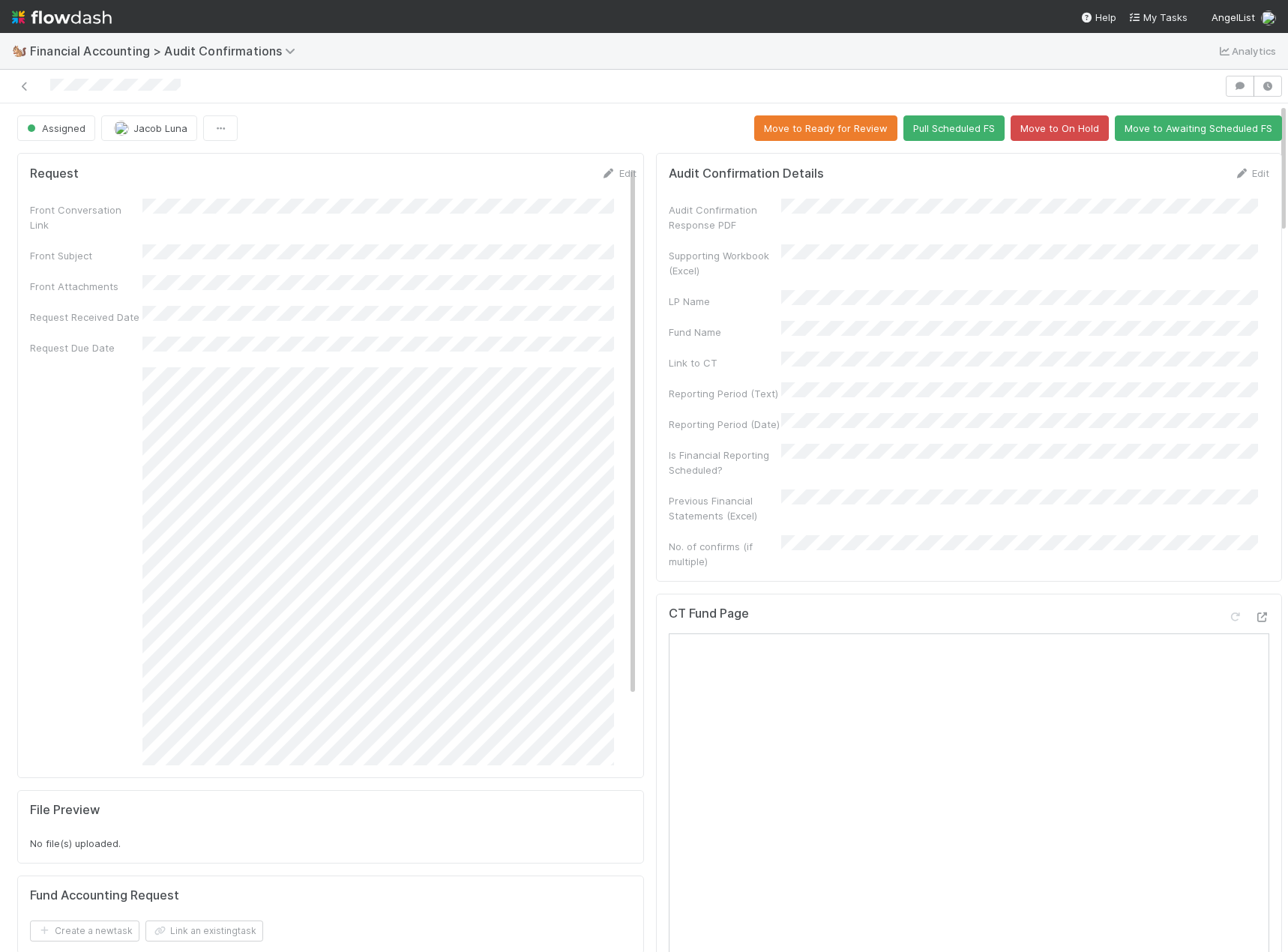 click on "Audit Confirmation Details Edit Audit Confirmation Response PDF  Supporting Workbook (Excel)  LP Name  Fund Name  Link to CT  Reporting Period (Text)  Reporting Period (Date)  Is Financial Reporting Scheduled?  Previous Financial Statements (Excel)  No. of confirms (if multiple)" at bounding box center (969, 367) 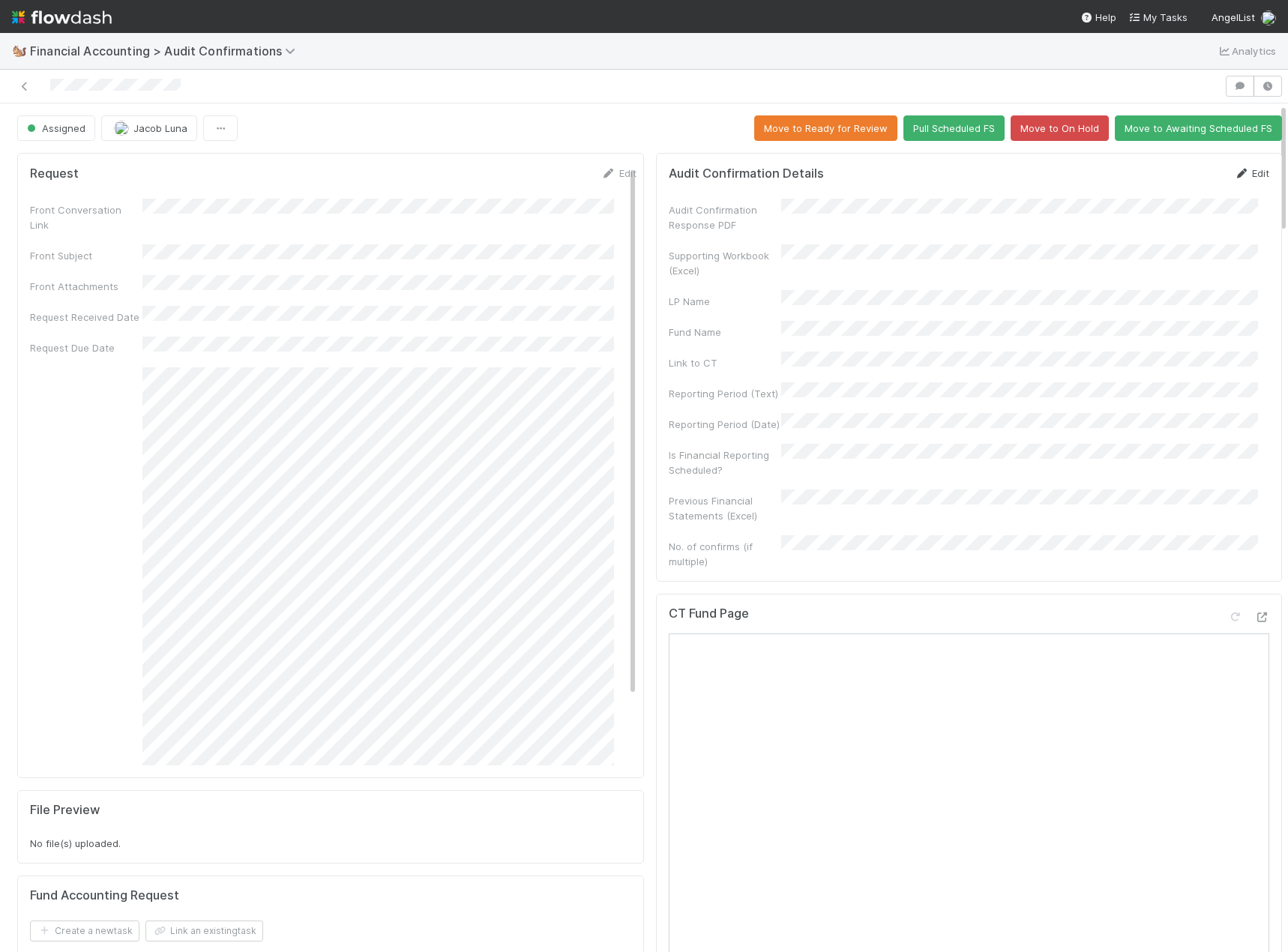 click on "Edit" at bounding box center [1251, 173] 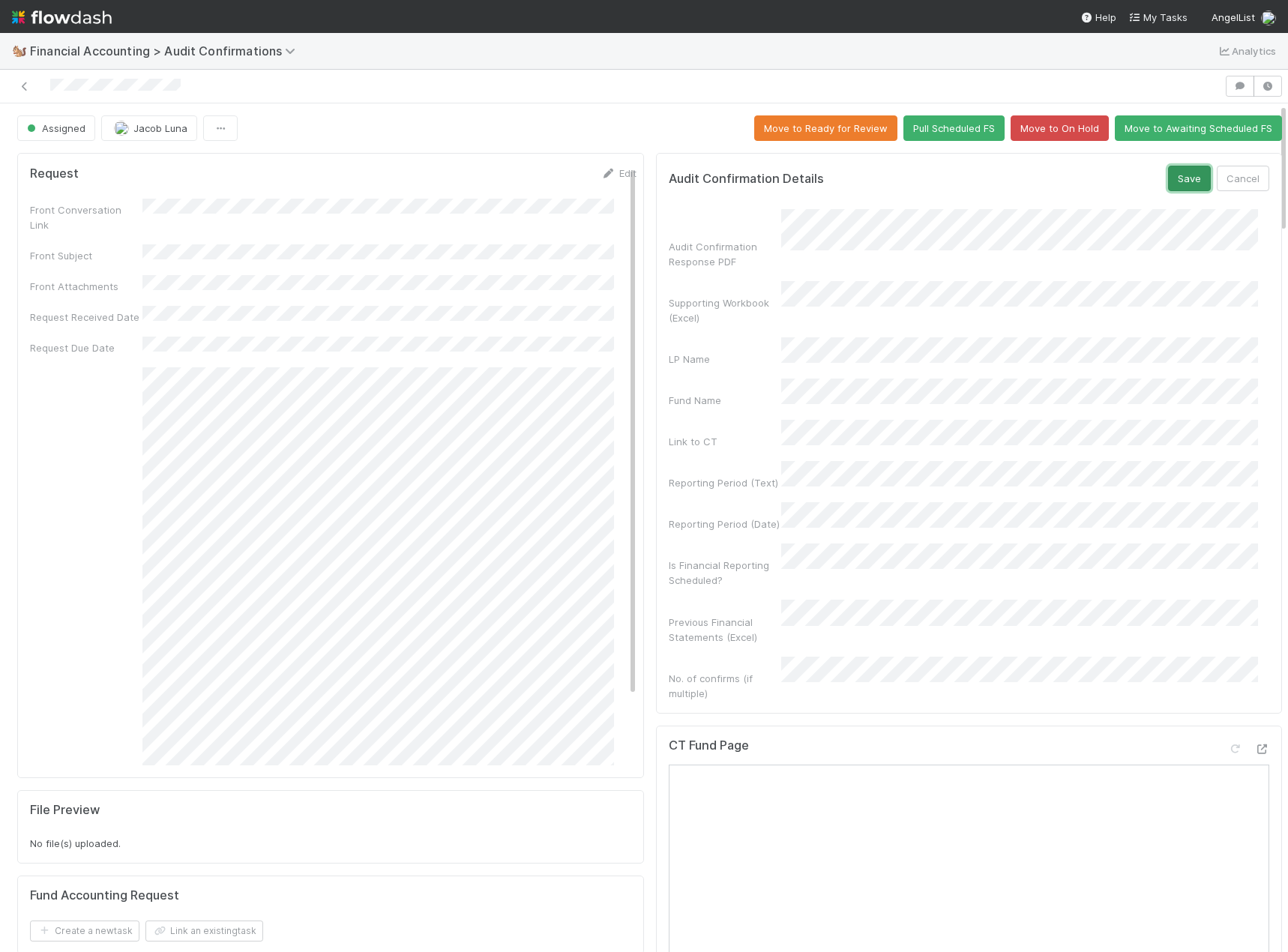 click on "Save" at bounding box center [1189, 178] 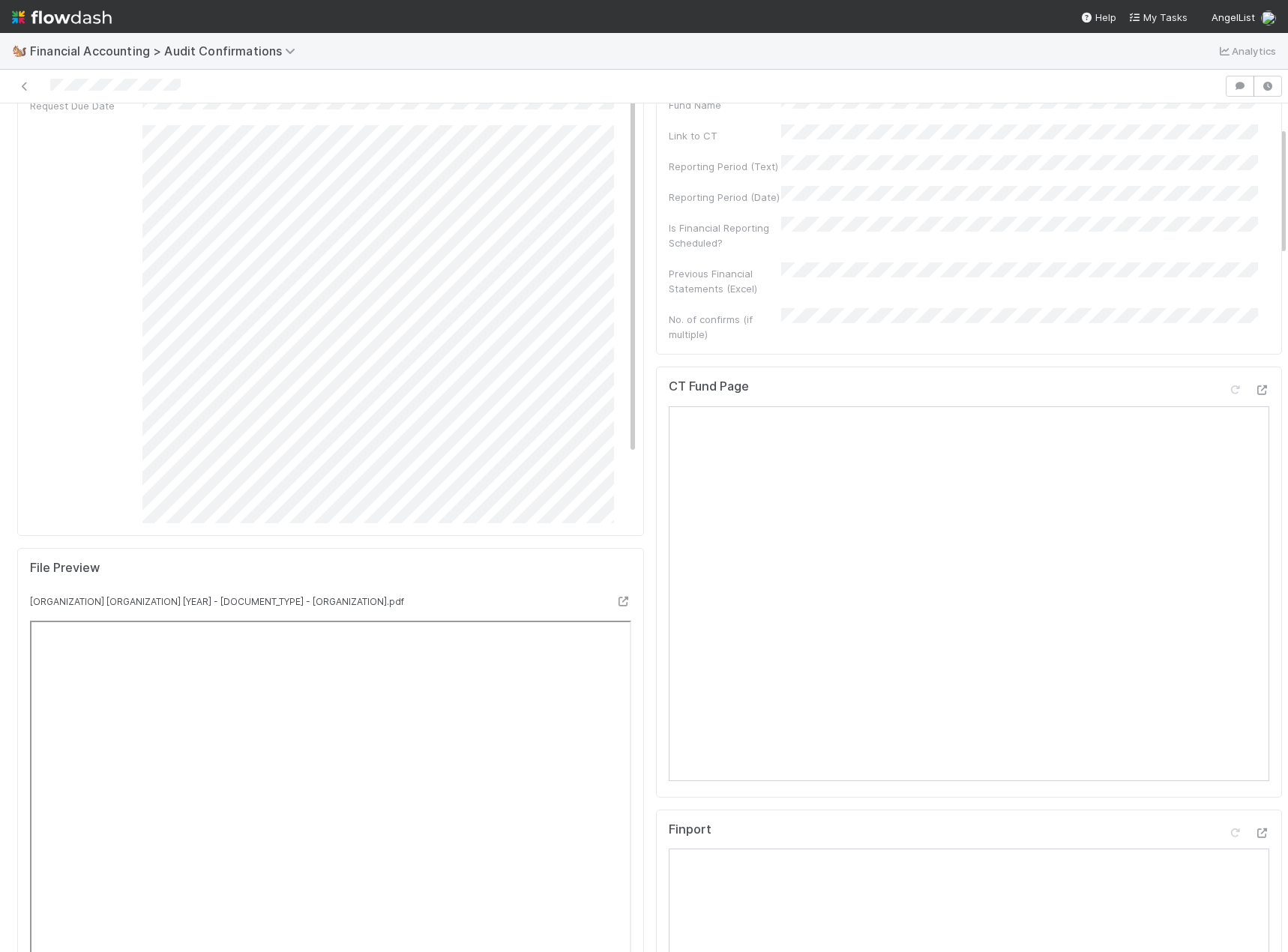 scroll, scrollTop: 150, scrollLeft: 0, axis: vertical 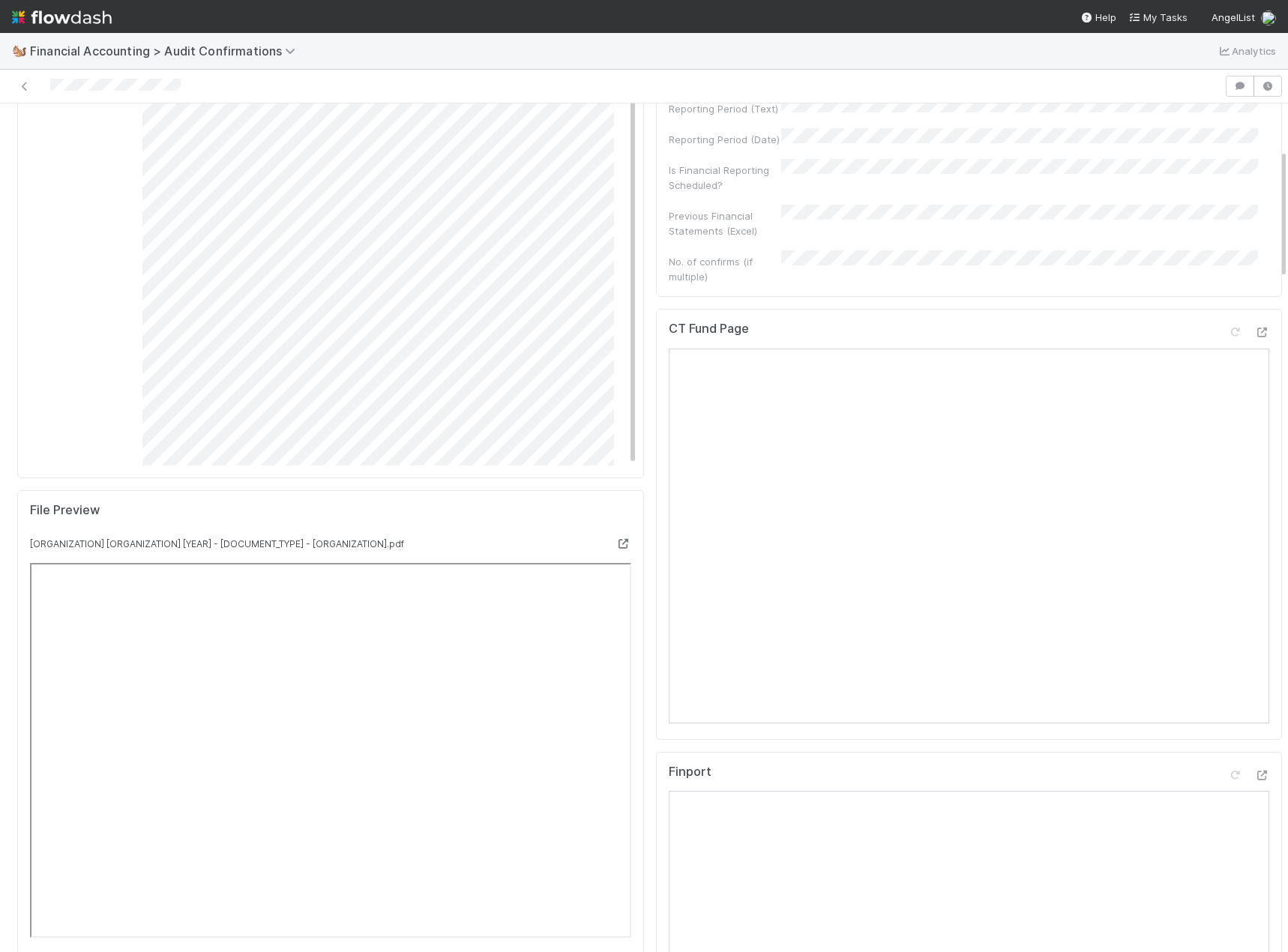 click at bounding box center [624, 543] 